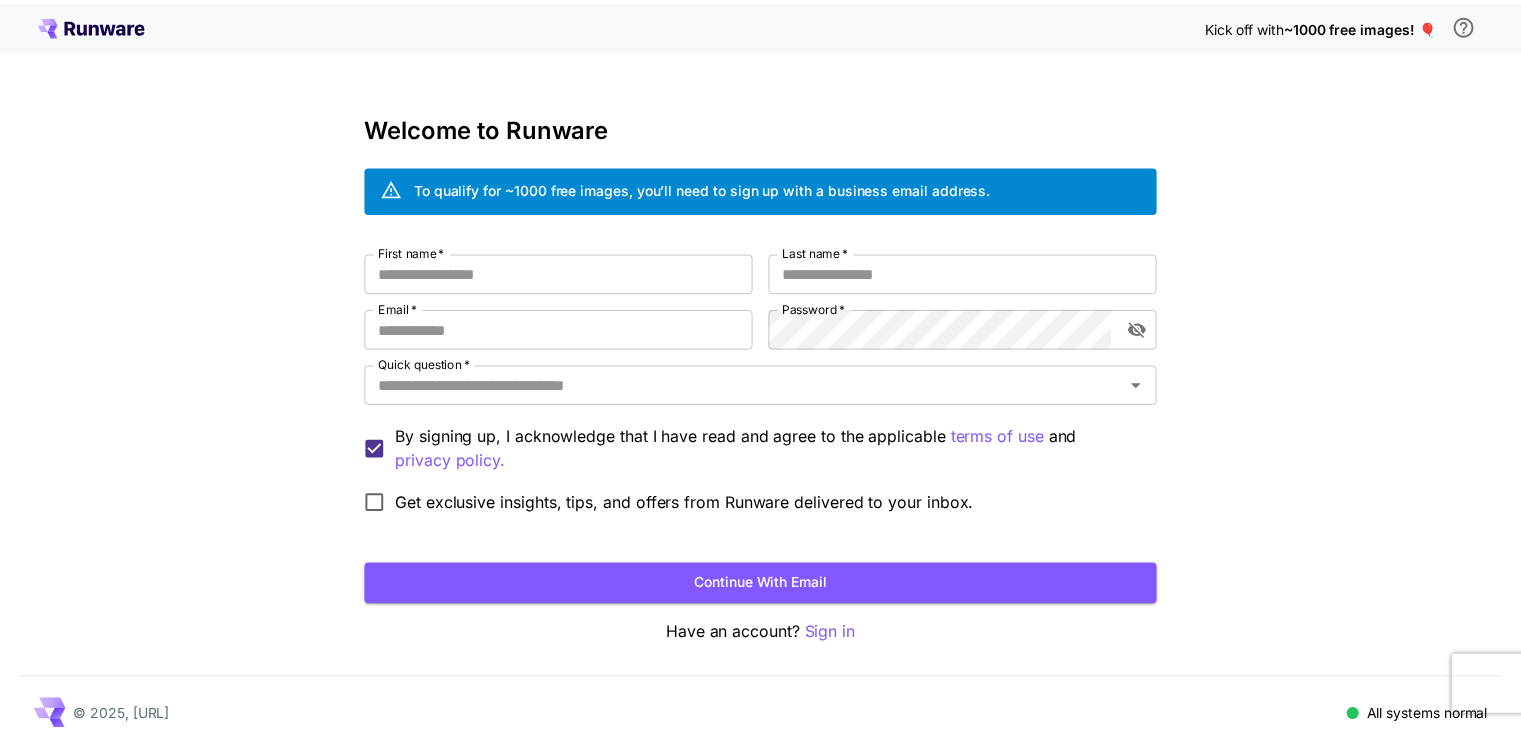 scroll, scrollTop: 0, scrollLeft: 0, axis: both 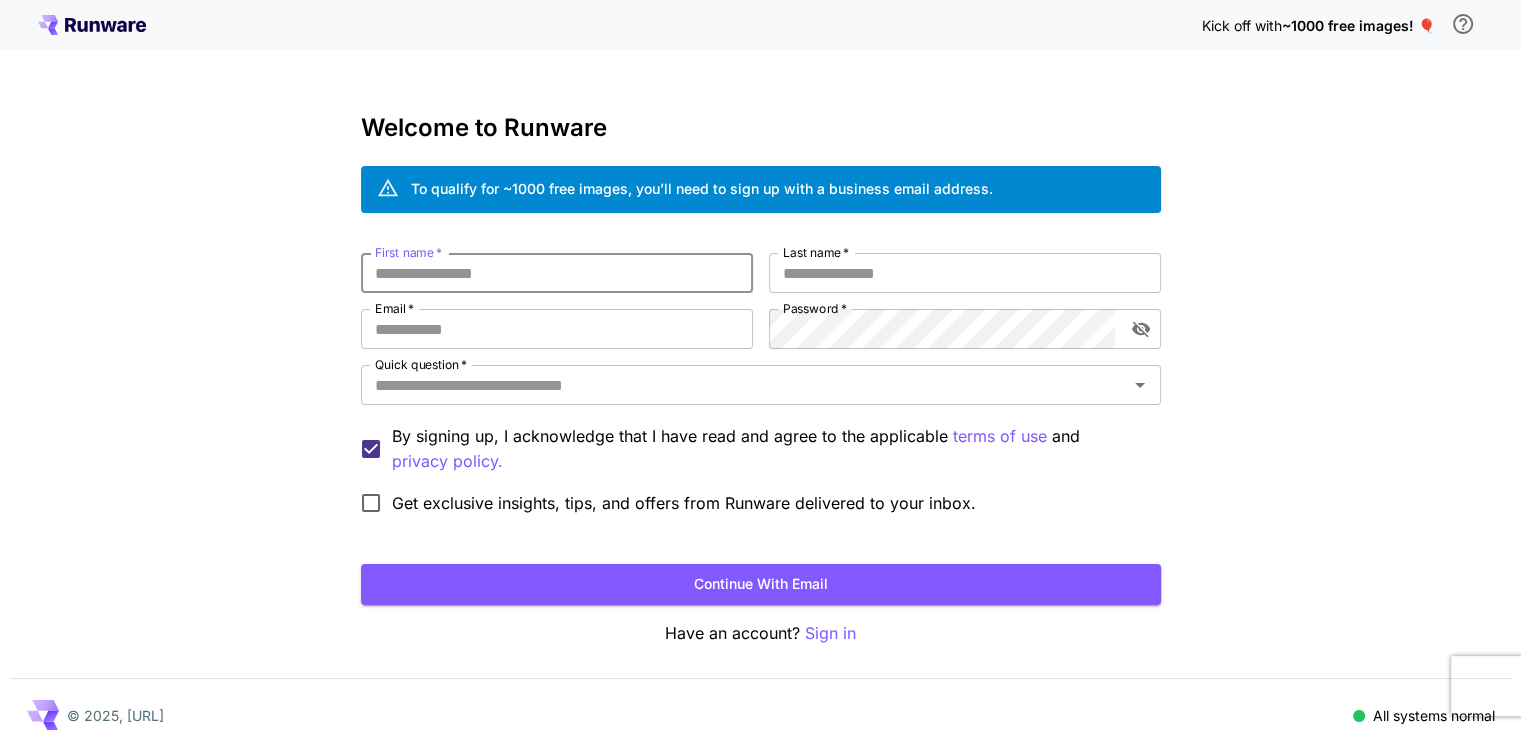 click on "First name   *" at bounding box center [557, 273] 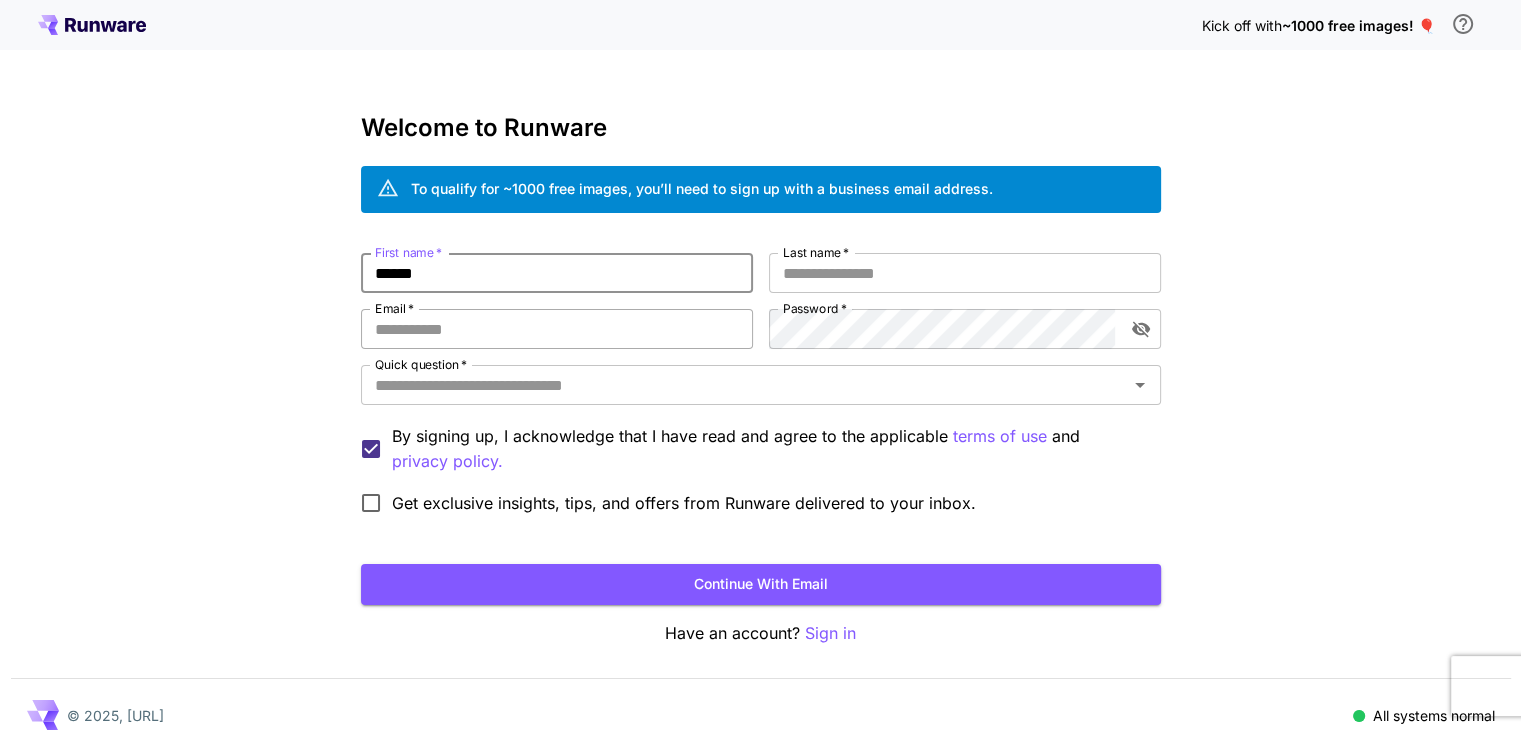 type on "******" 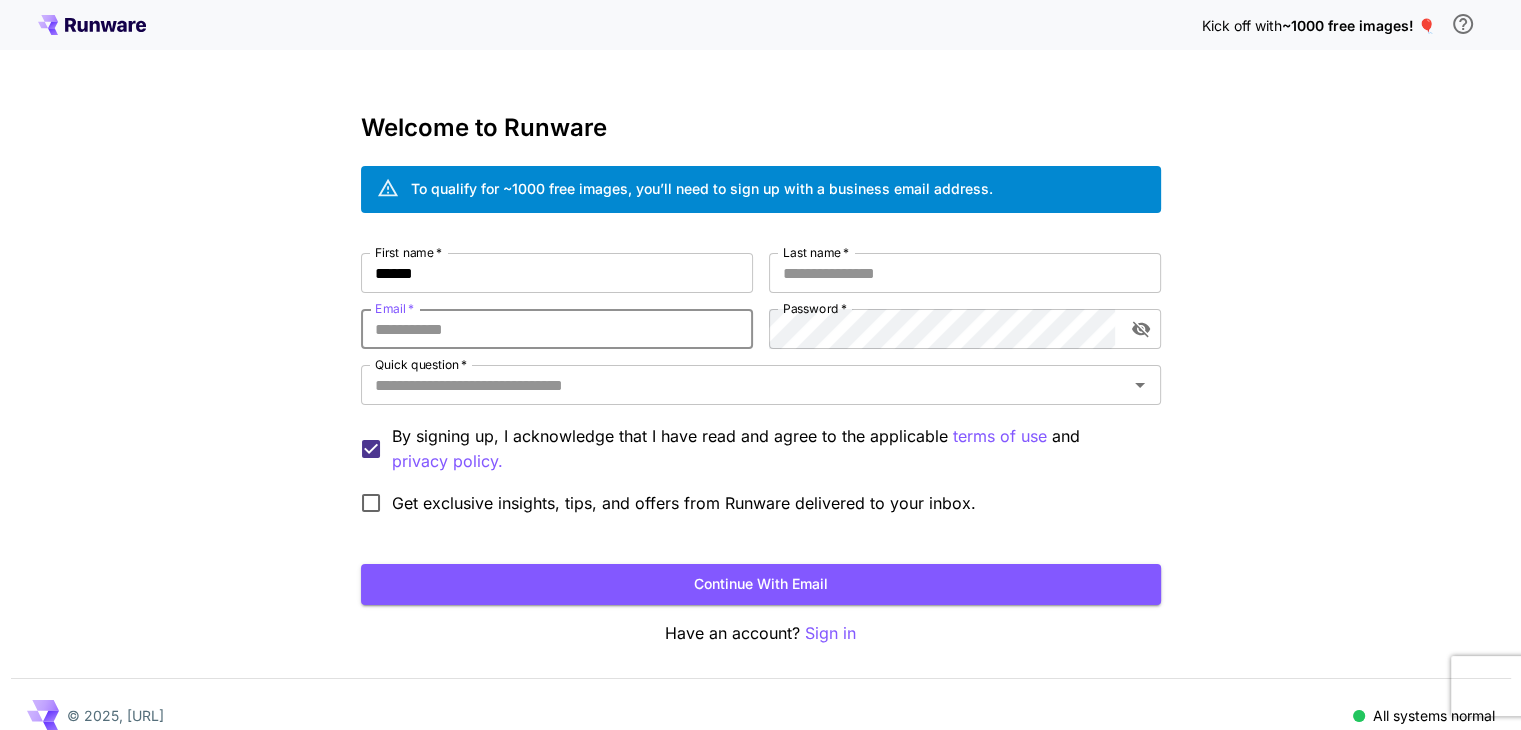 click on "Email   *" at bounding box center (557, 329) 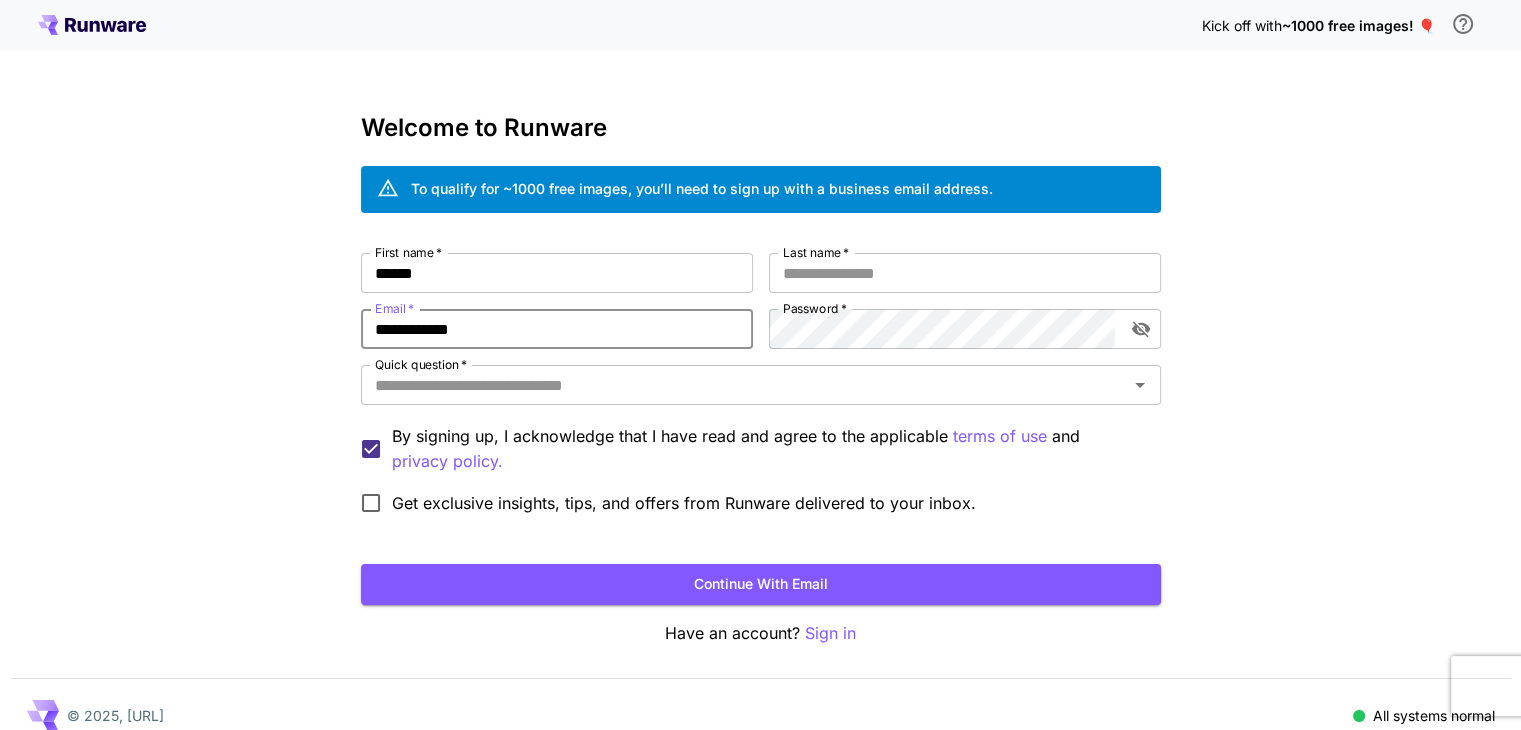 type on "**********" 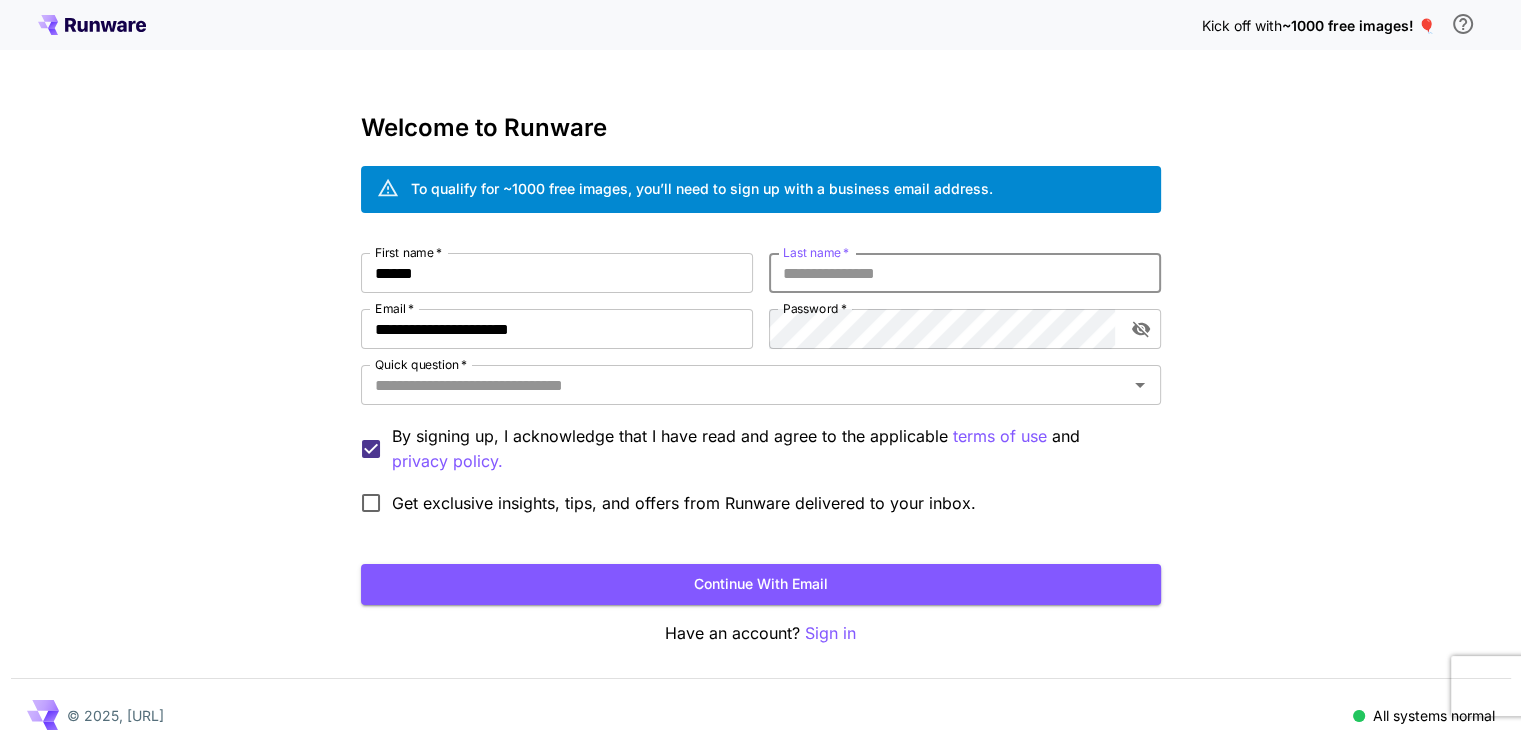 click on "Last name   *" at bounding box center (965, 273) 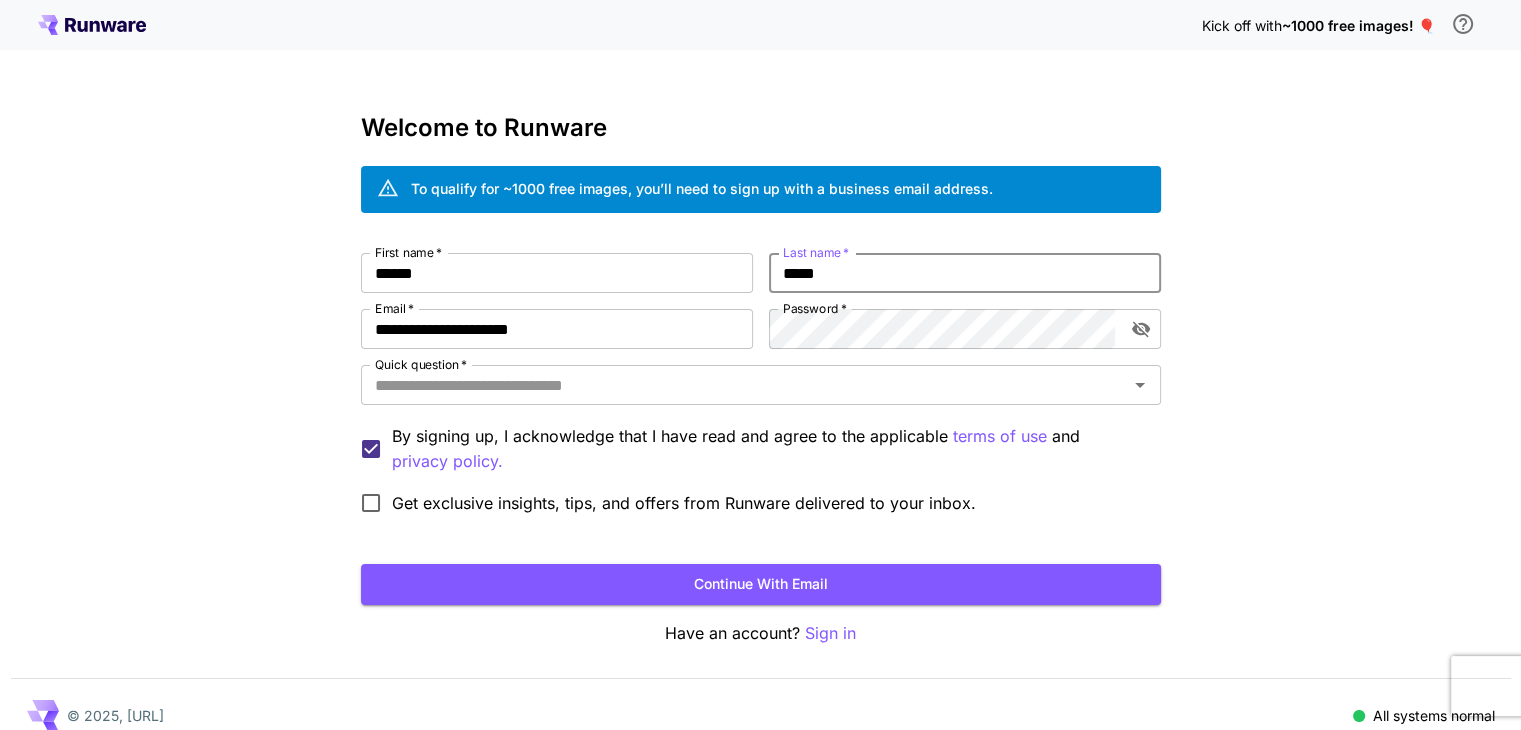 type on "*****" 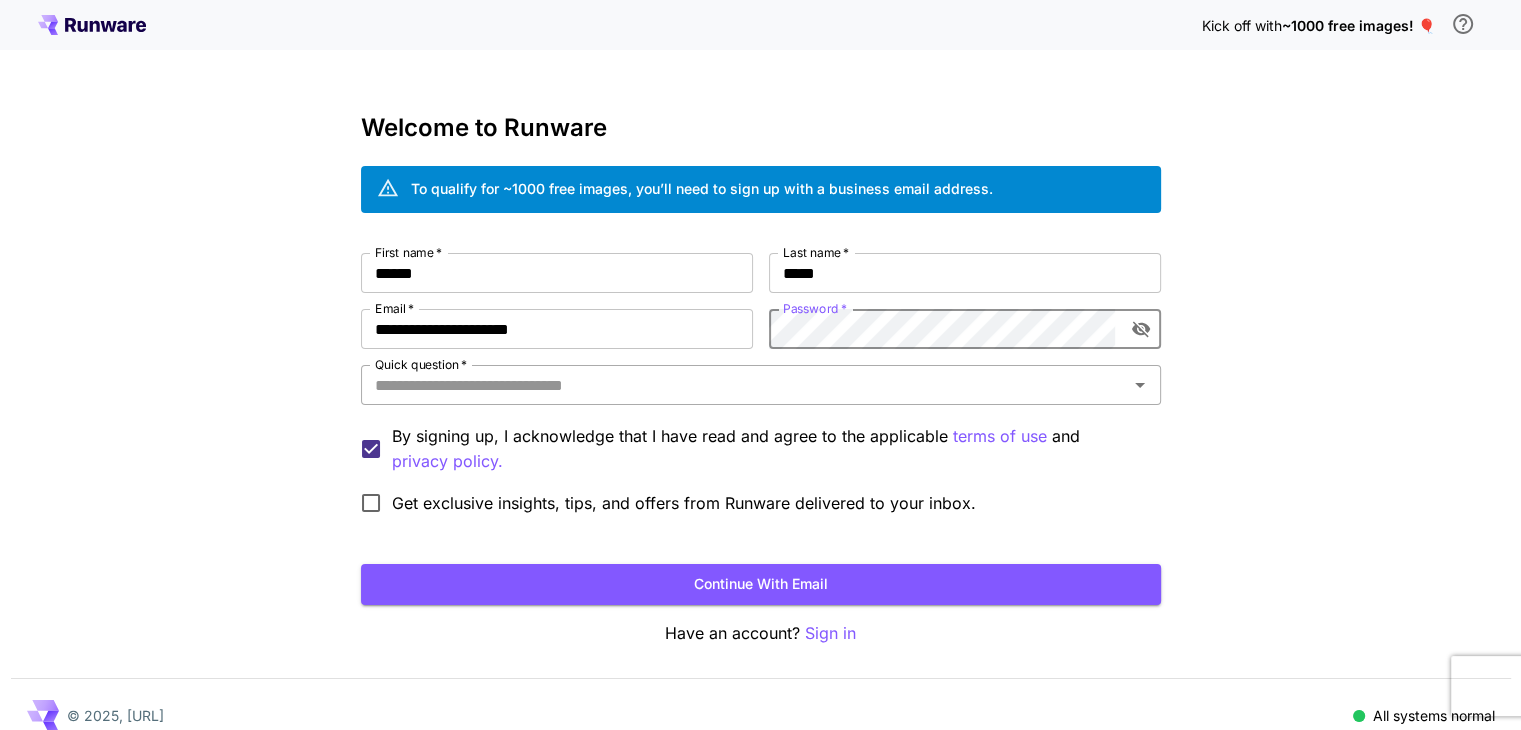 click on "Quick question   *" at bounding box center [744, 385] 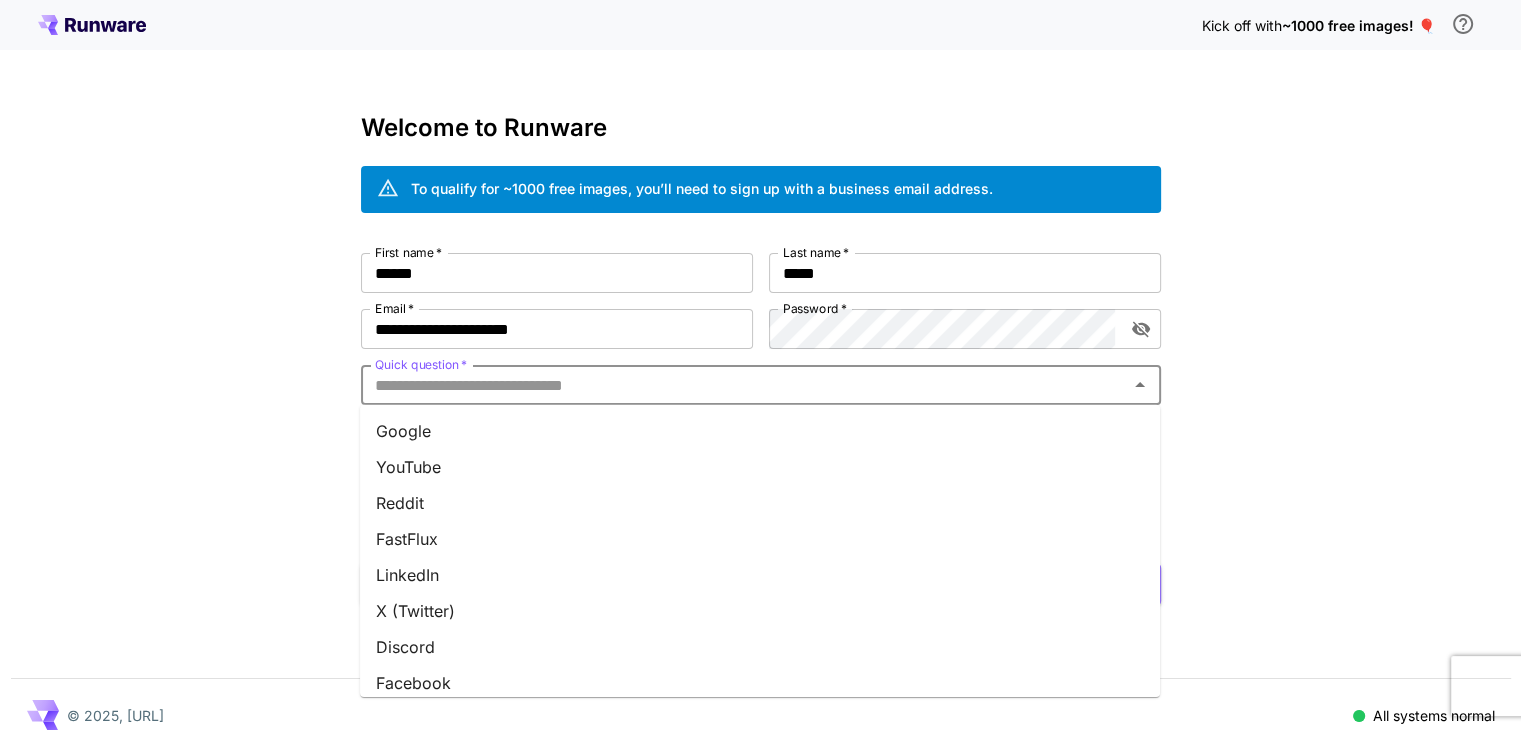 click on "YouTube" at bounding box center [760, 467] 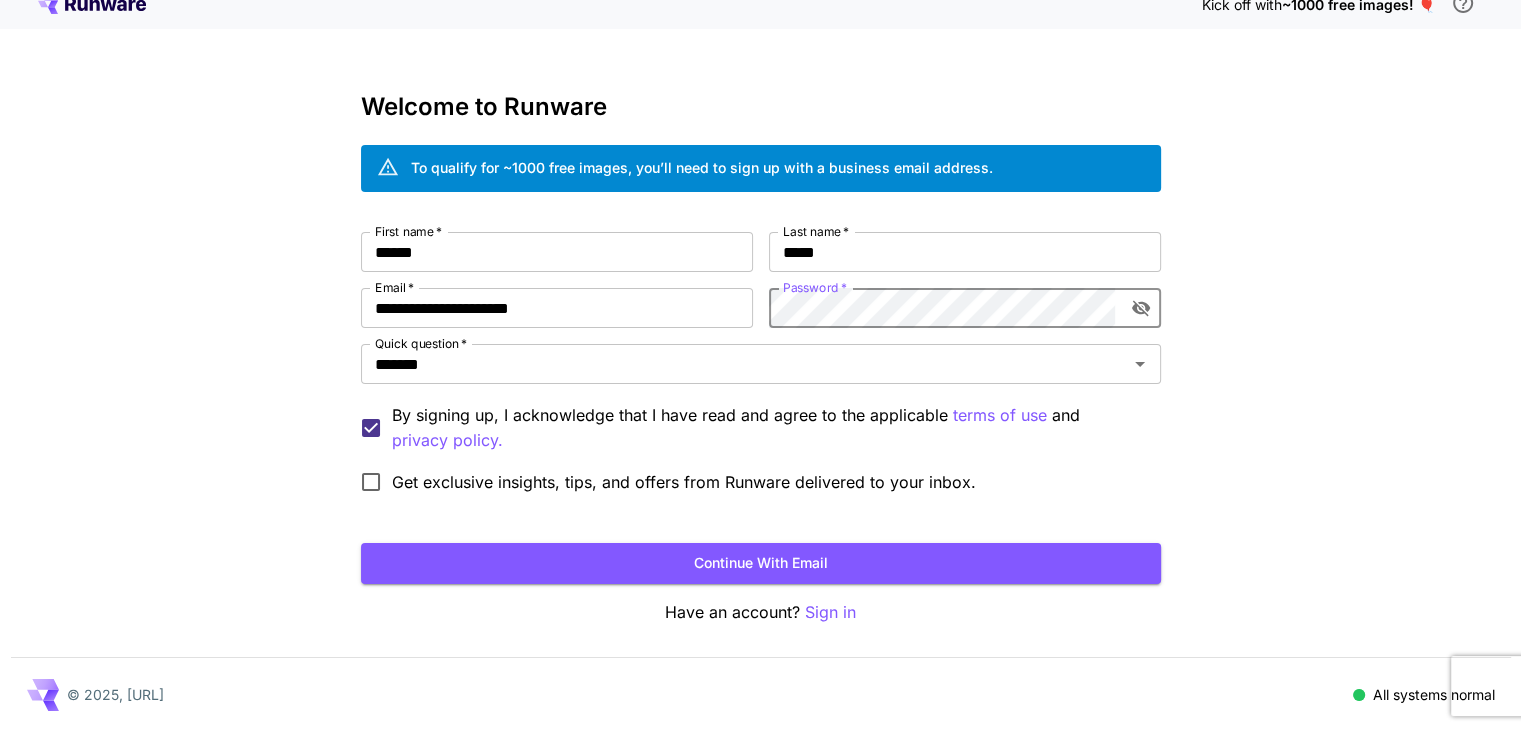 scroll, scrollTop: 22, scrollLeft: 0, axis: vertical 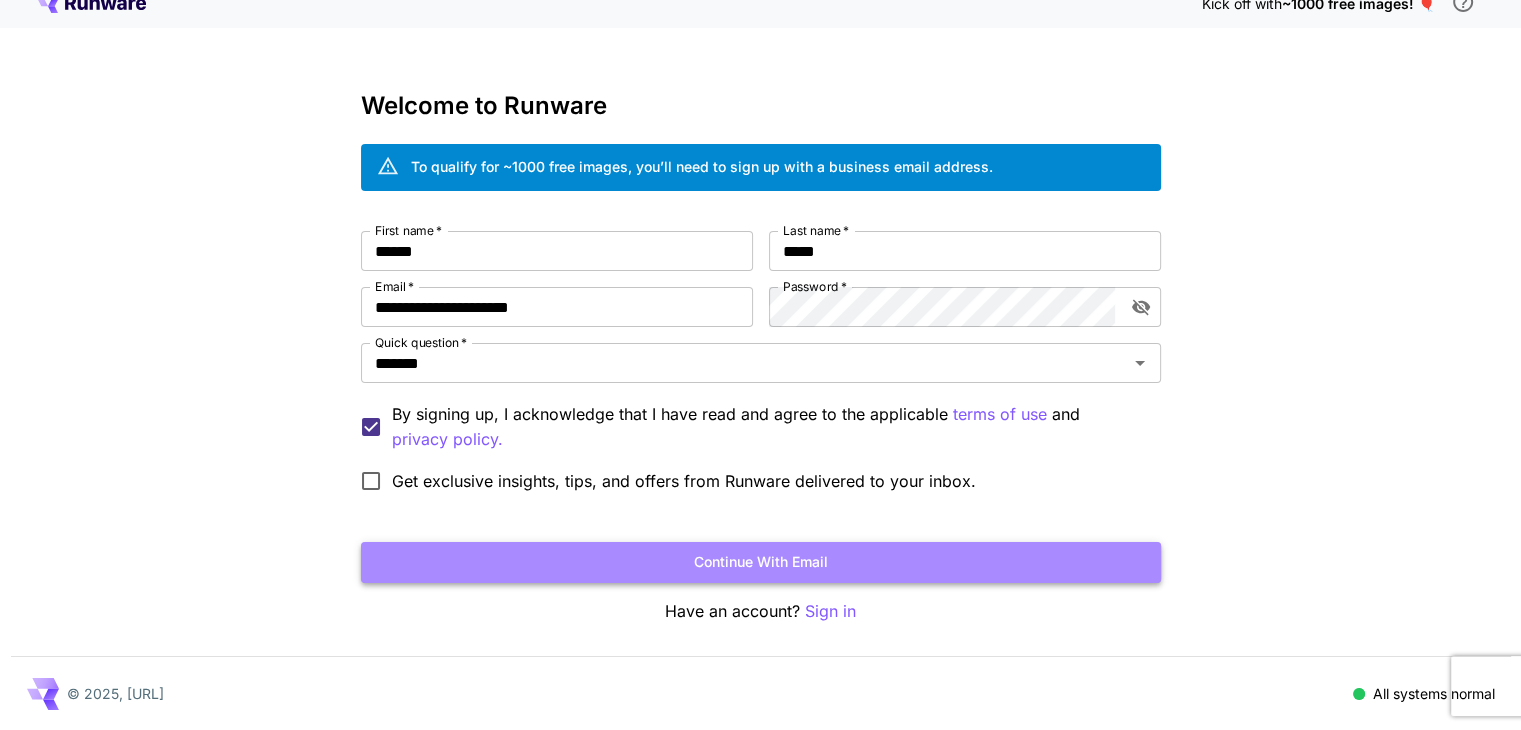 click on "Continue with email" at bounding box center (761, 562) 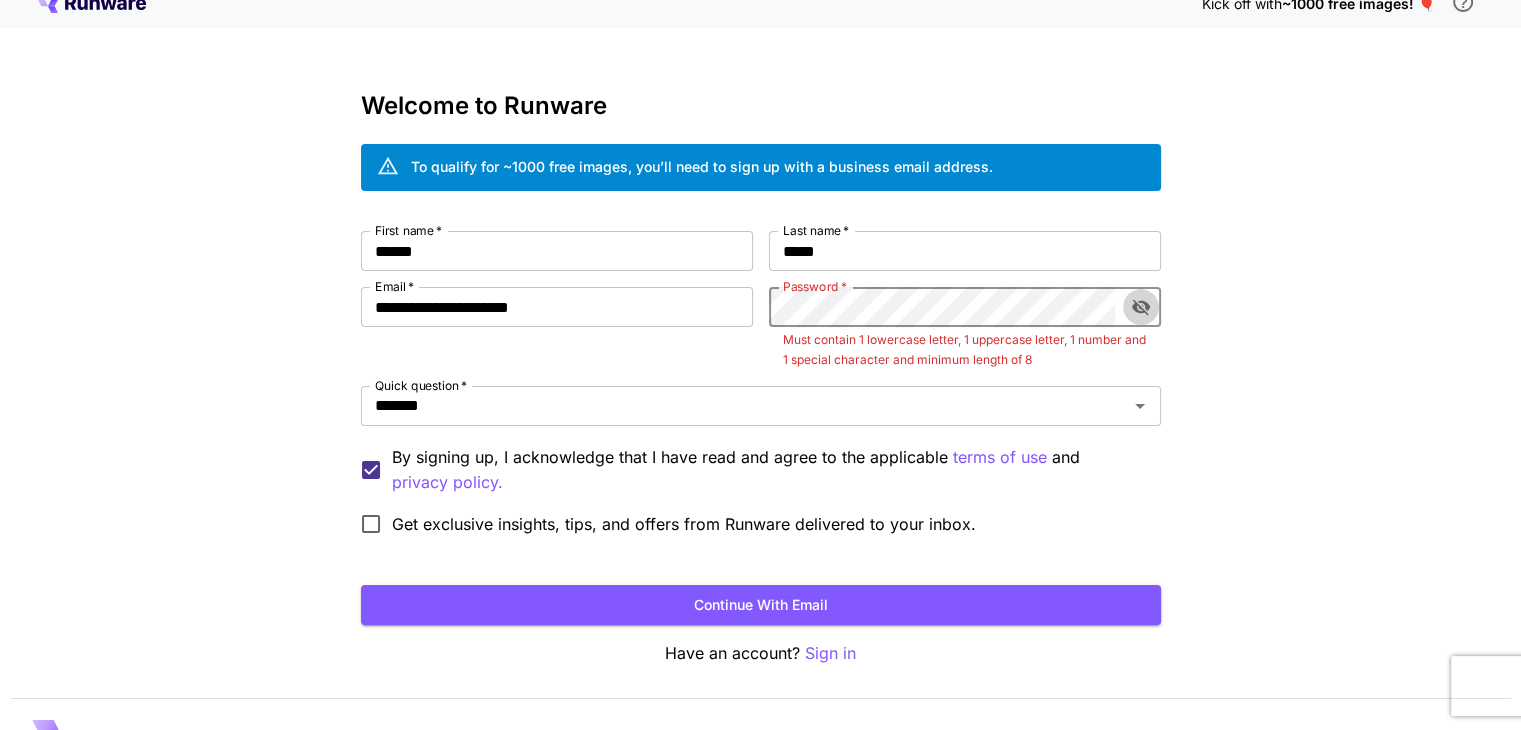 click 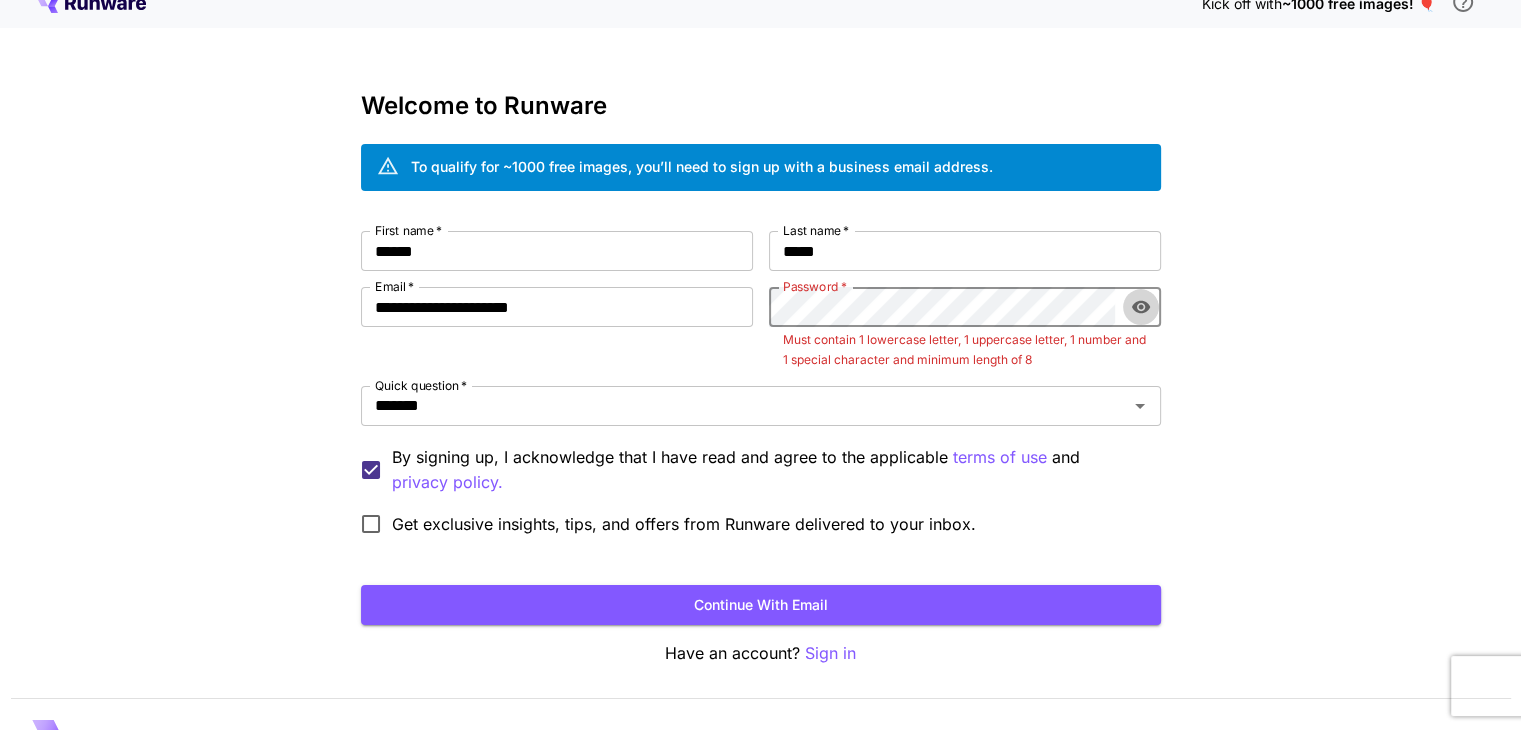 click 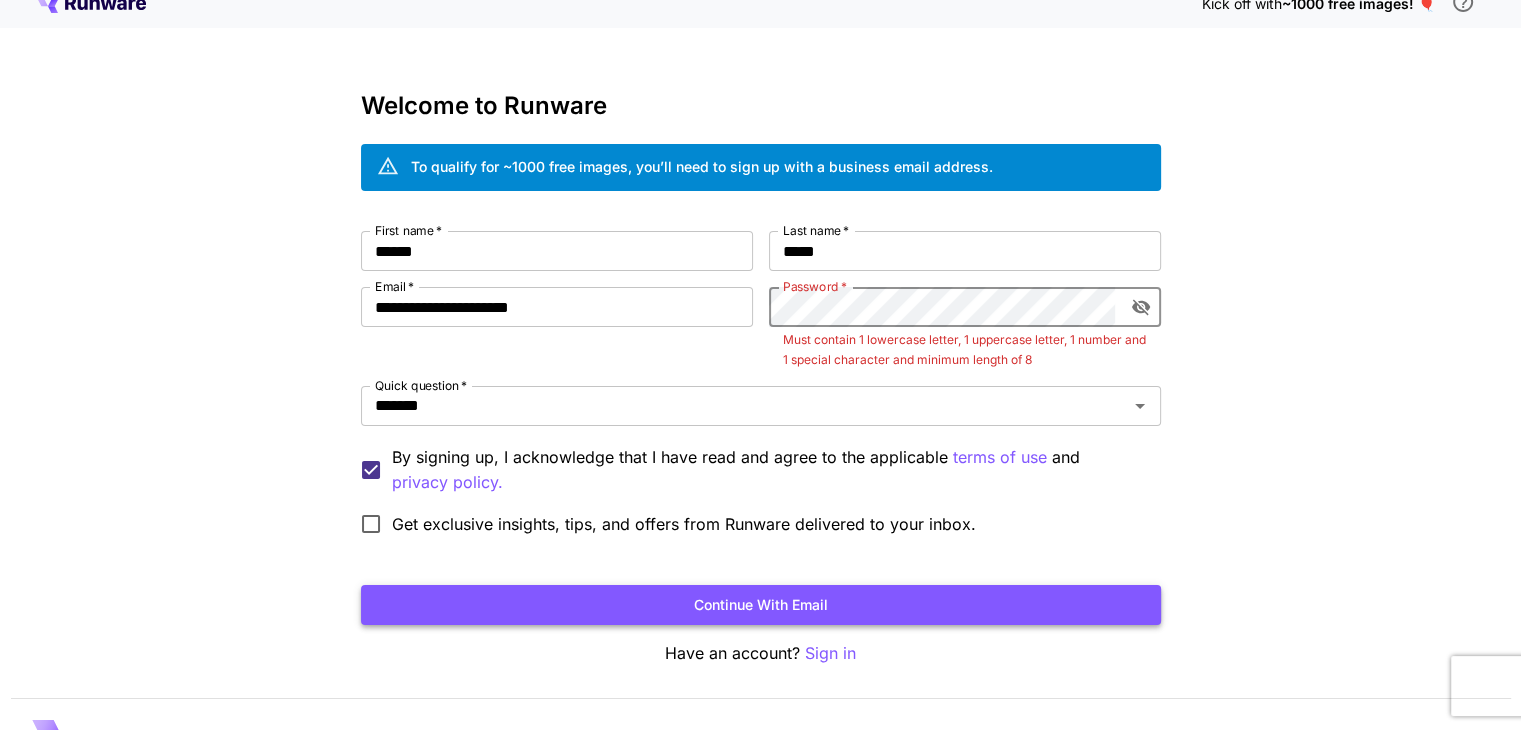 click on "Continue with email" at bounding box center (761, 605) 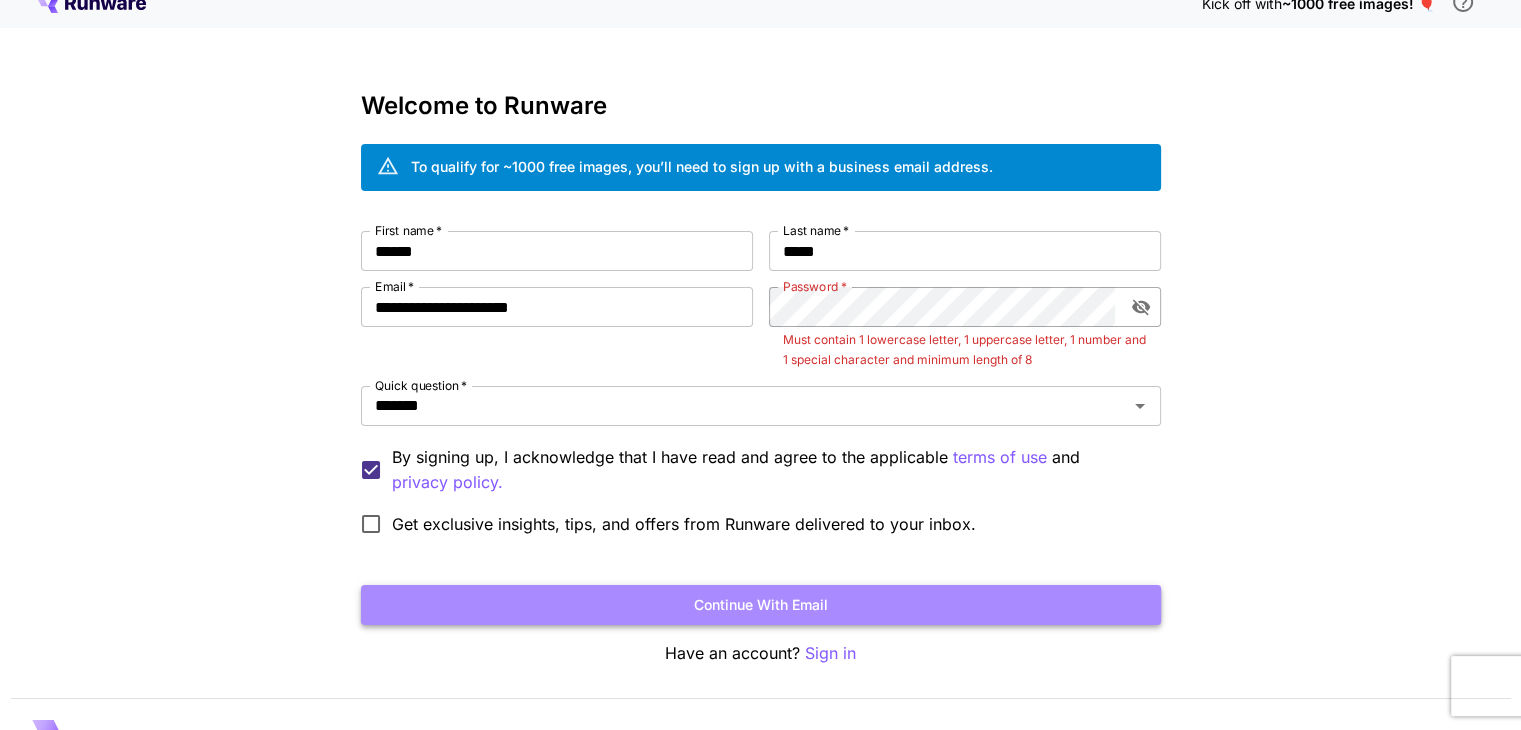 click on "Continue with email" at bounding box center [761, 605] 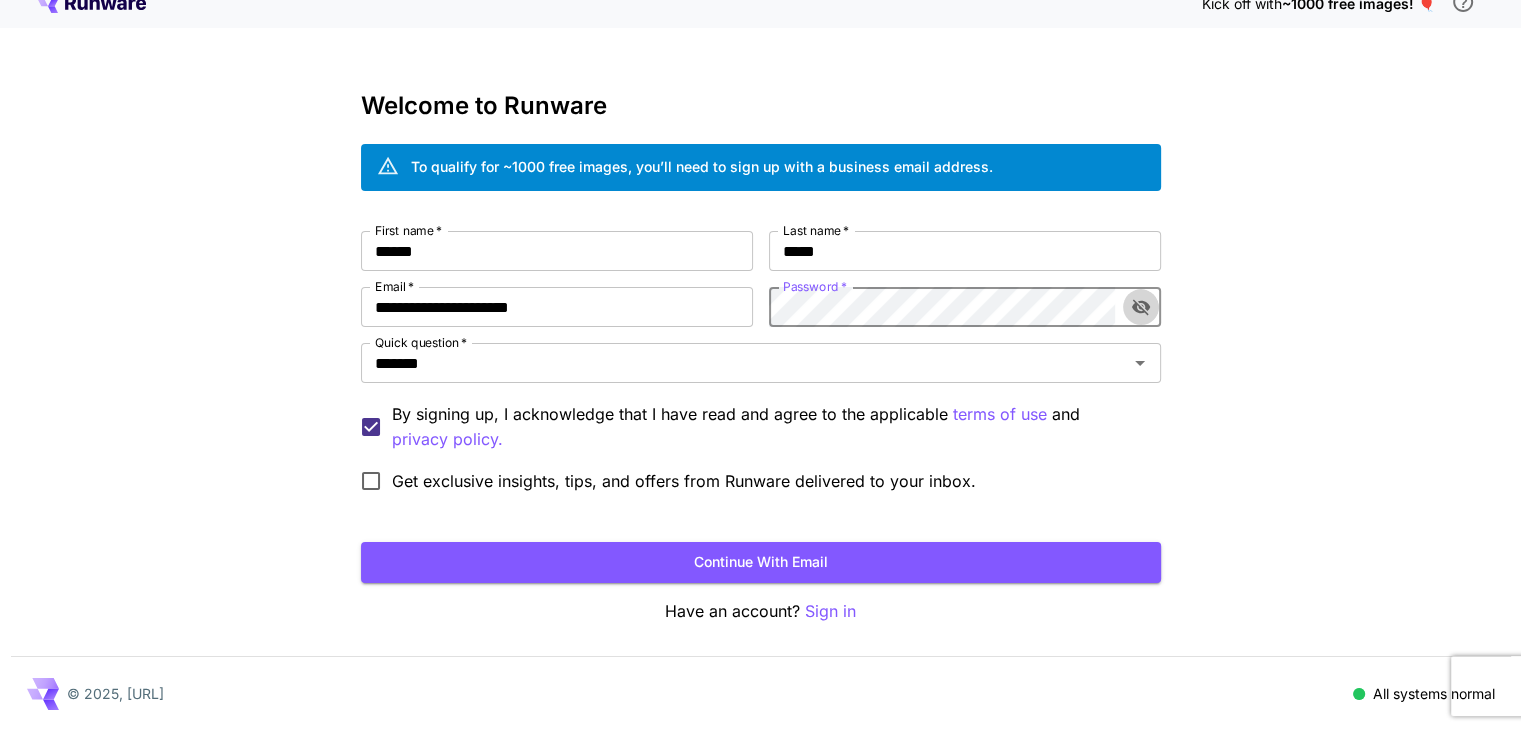 click 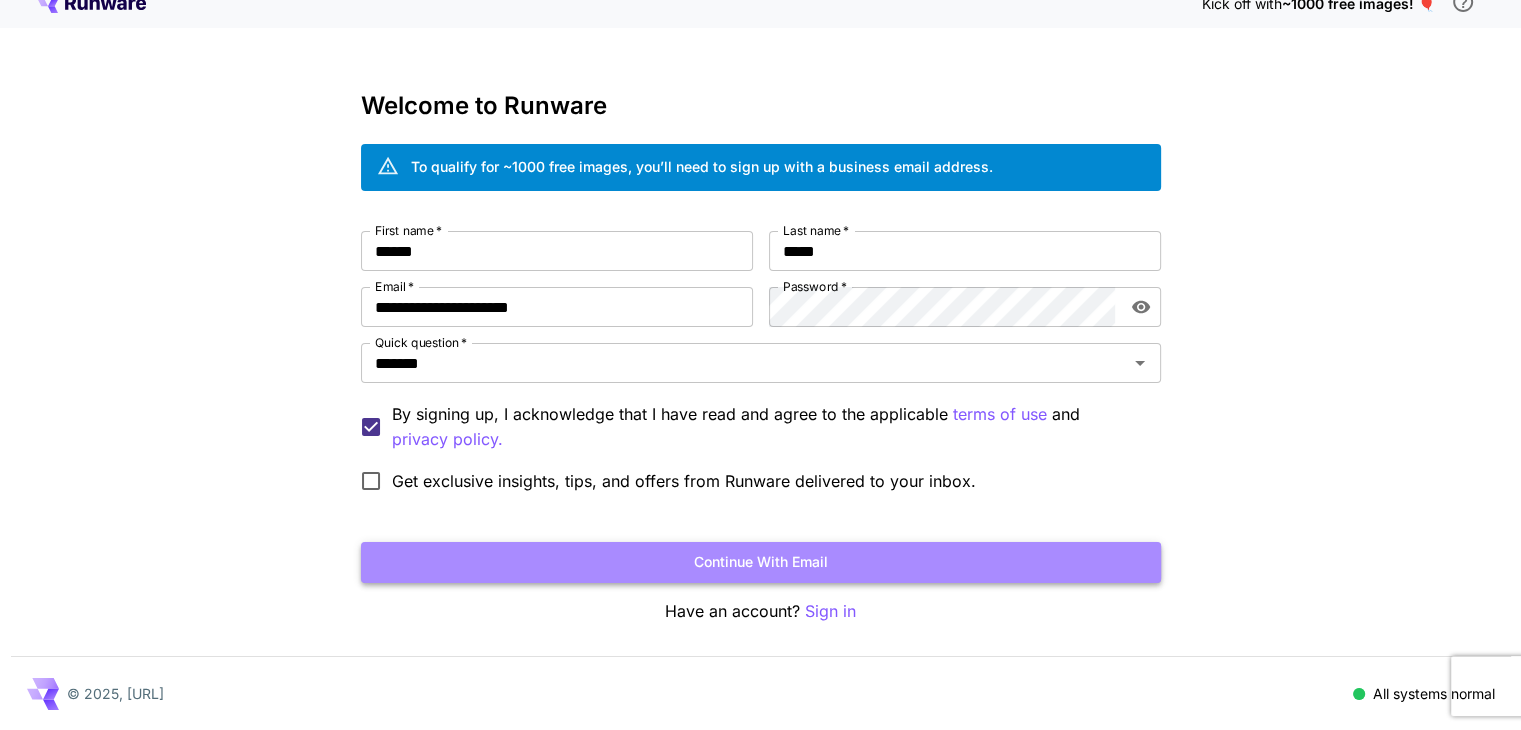 click on "Continue with email" at bounding box center [761, 562] 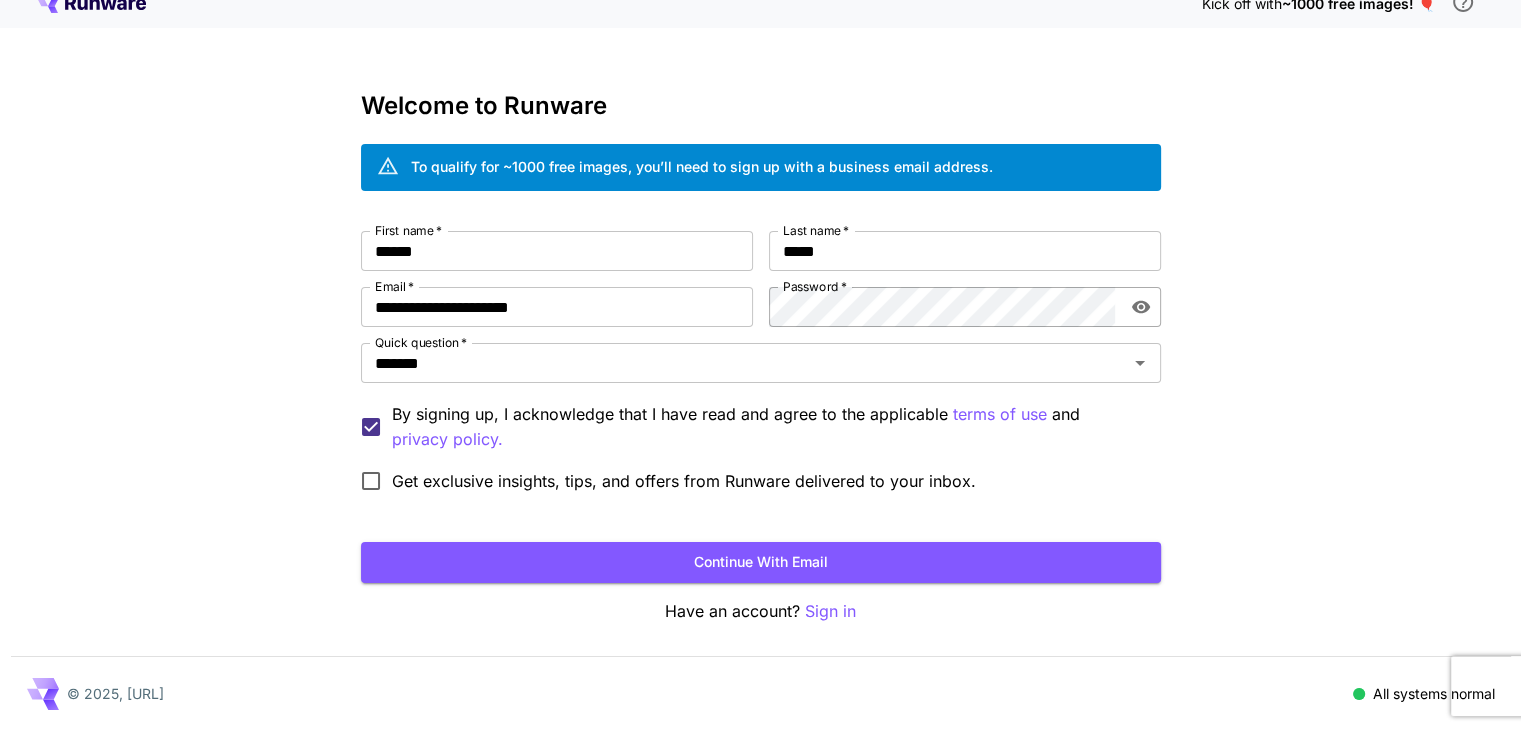 scroll, scrollTop: 0, scrollLeft: 0, axis: both 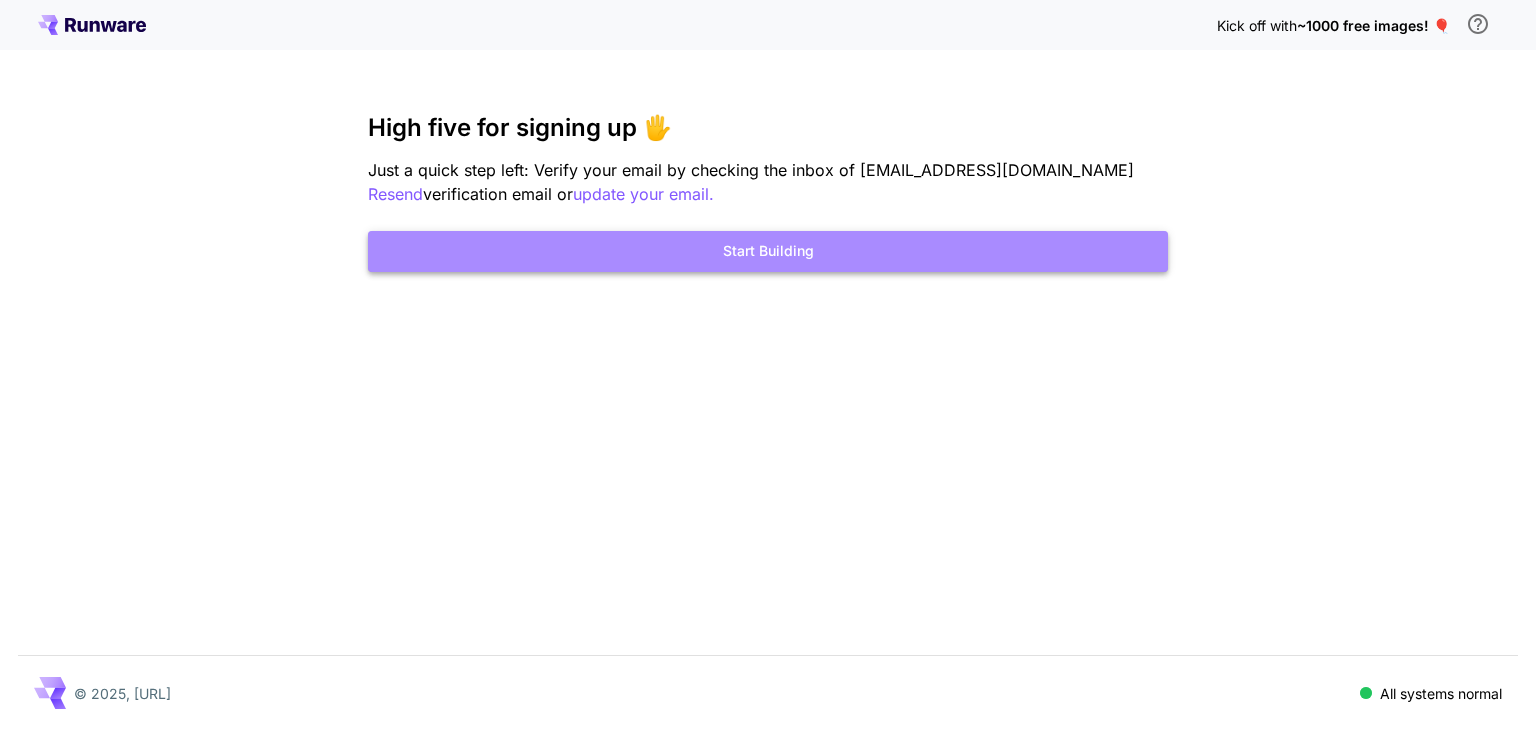 click on "Start Building" at bounding box center (768, 251) 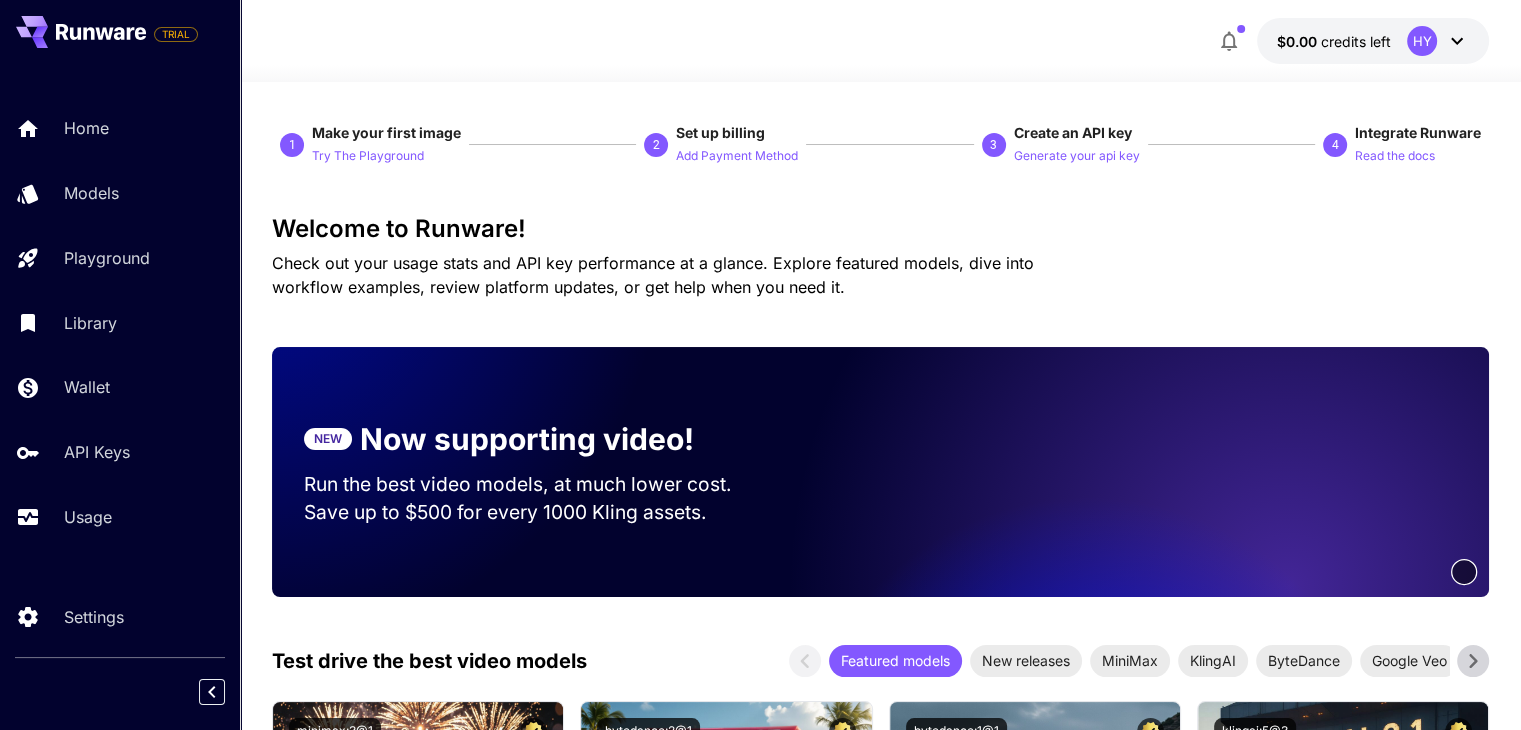 scroll, scrollTop: 0, scrollLeft: 0, axis: both 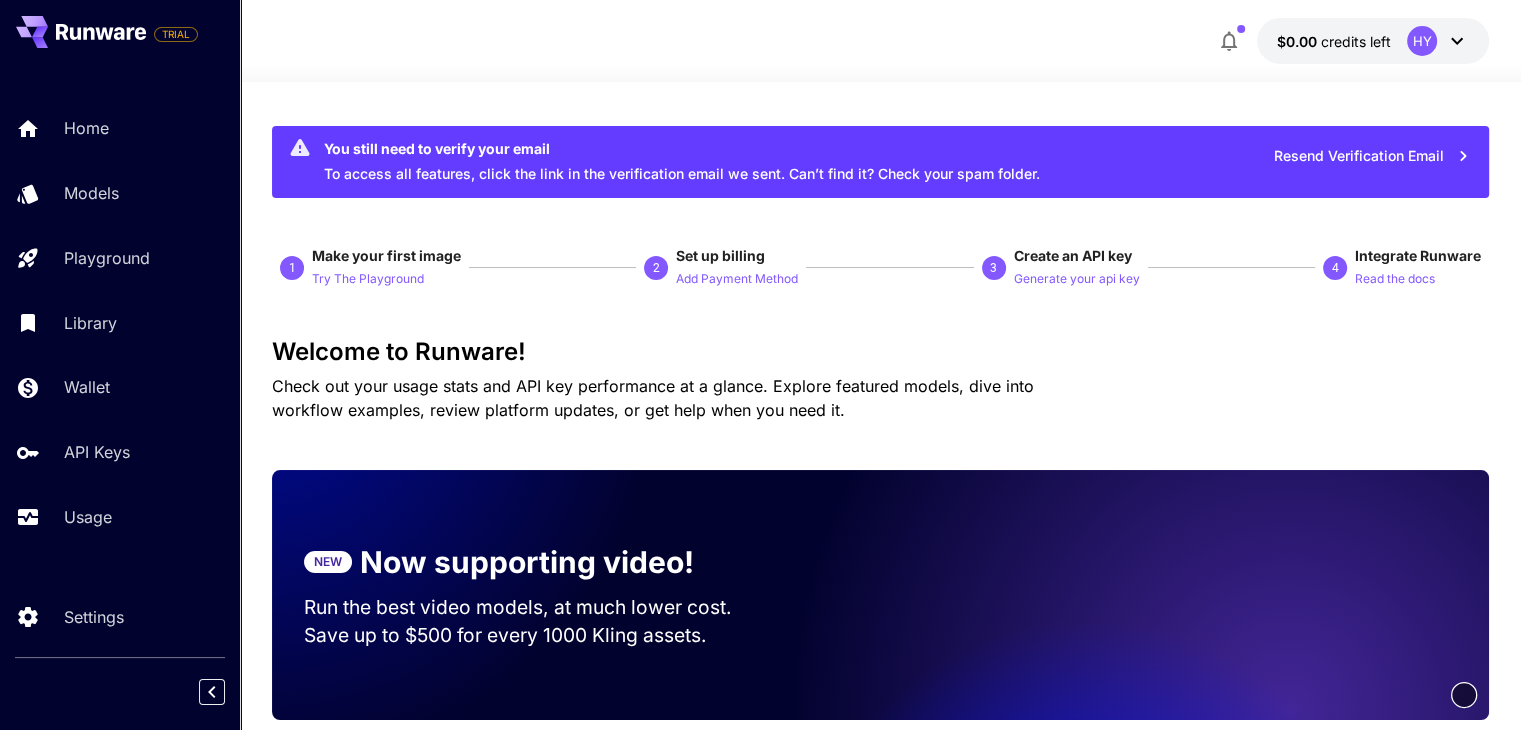 click 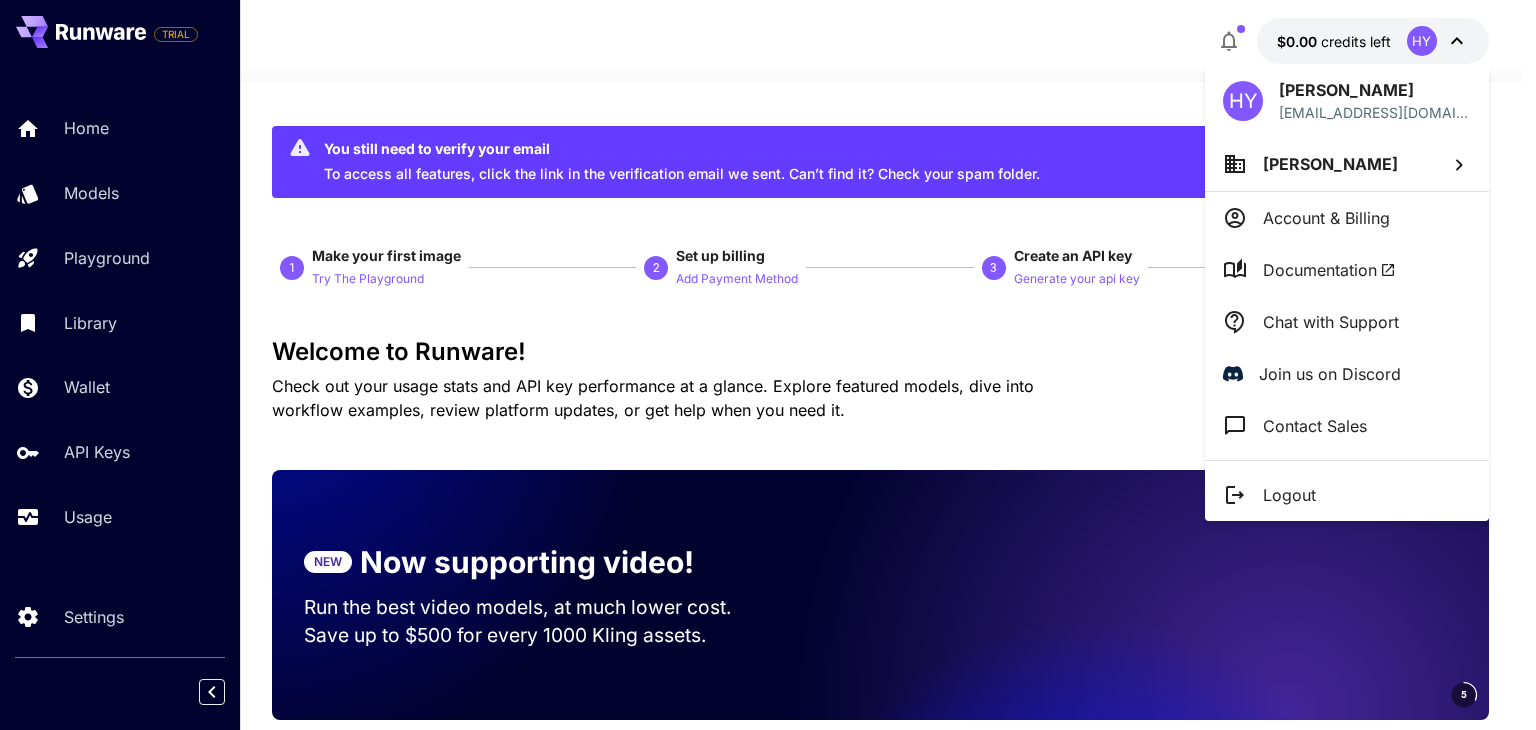 click at bounding box center [768, 365] 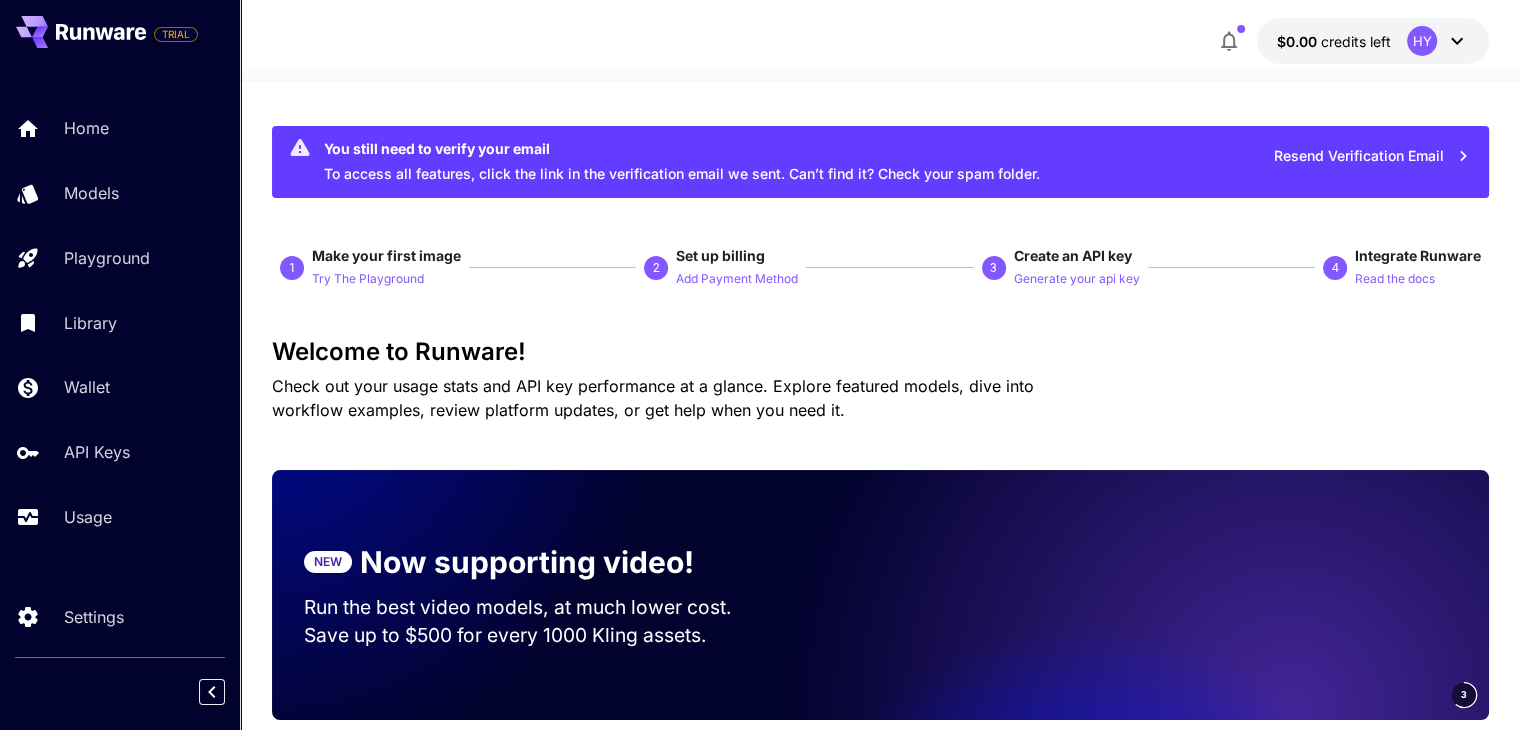 click 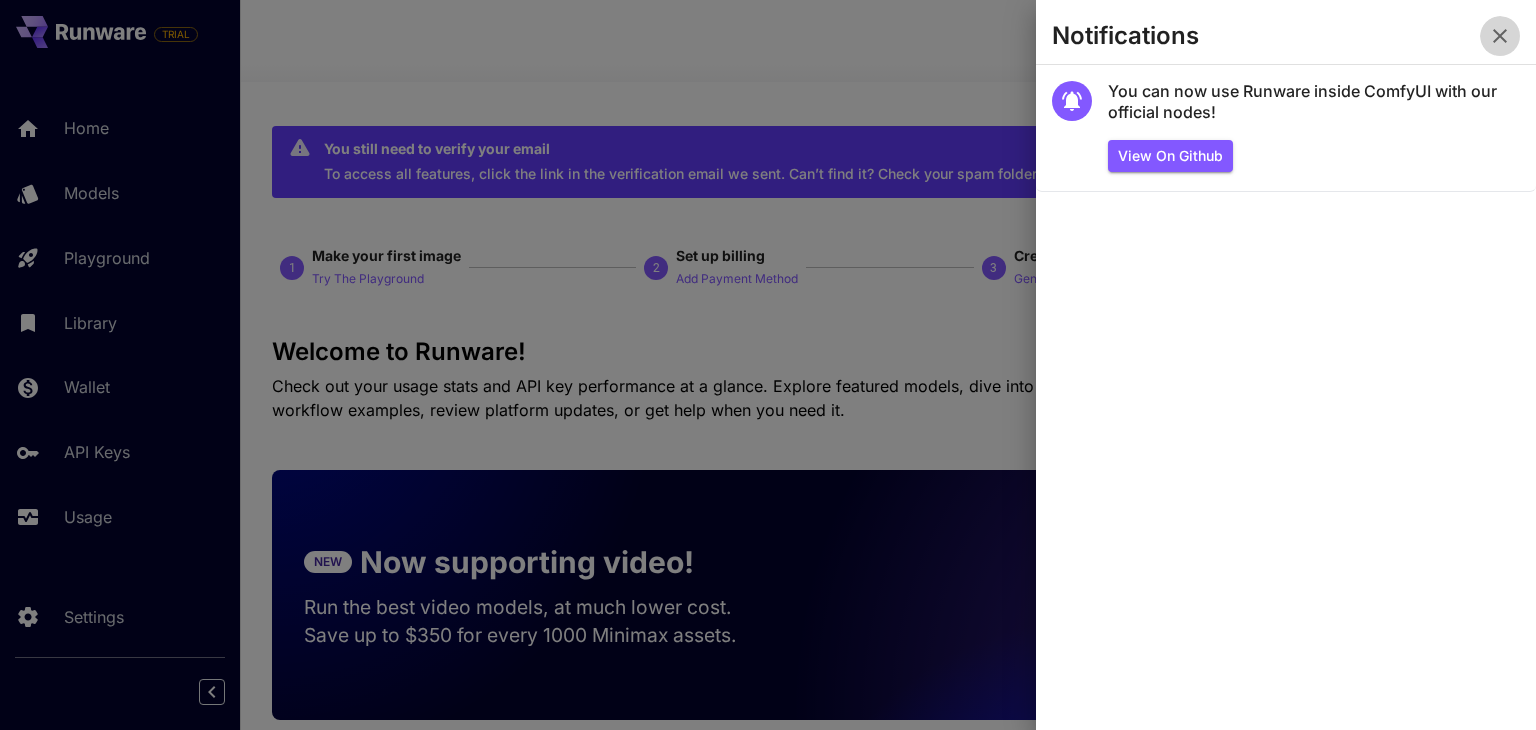 click 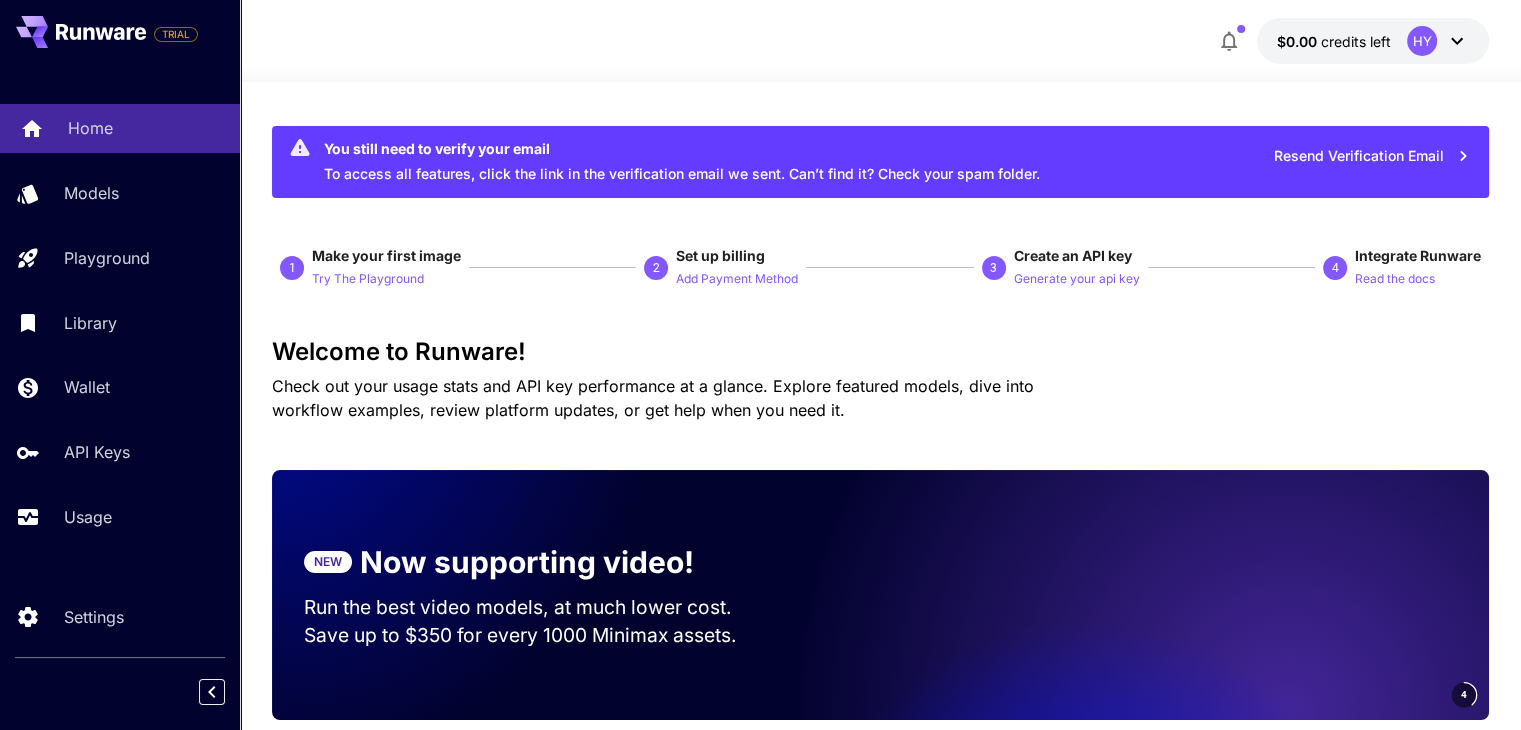 click on "Home" at bounding box center [90, 128] 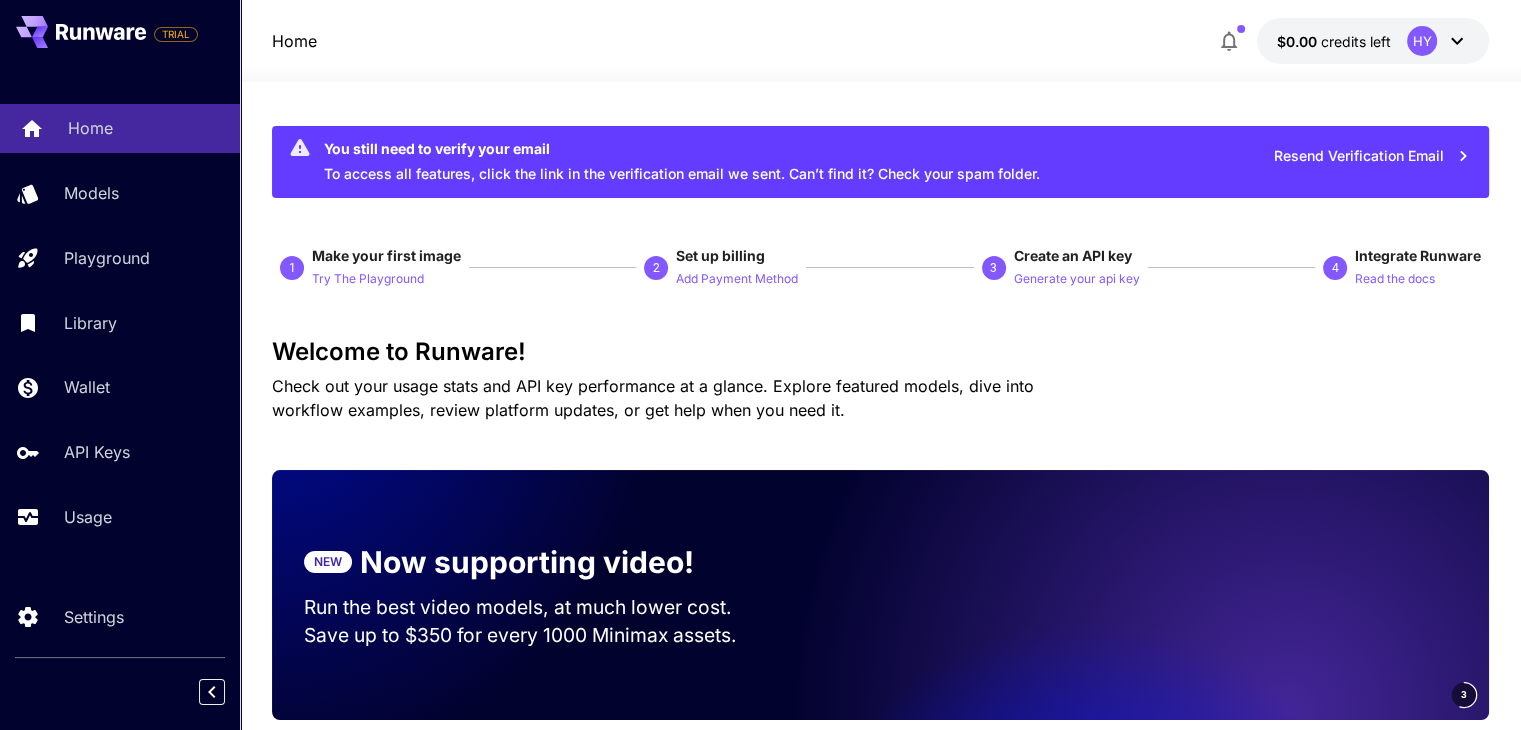 click on "Home" at bounding box center [90, 128] 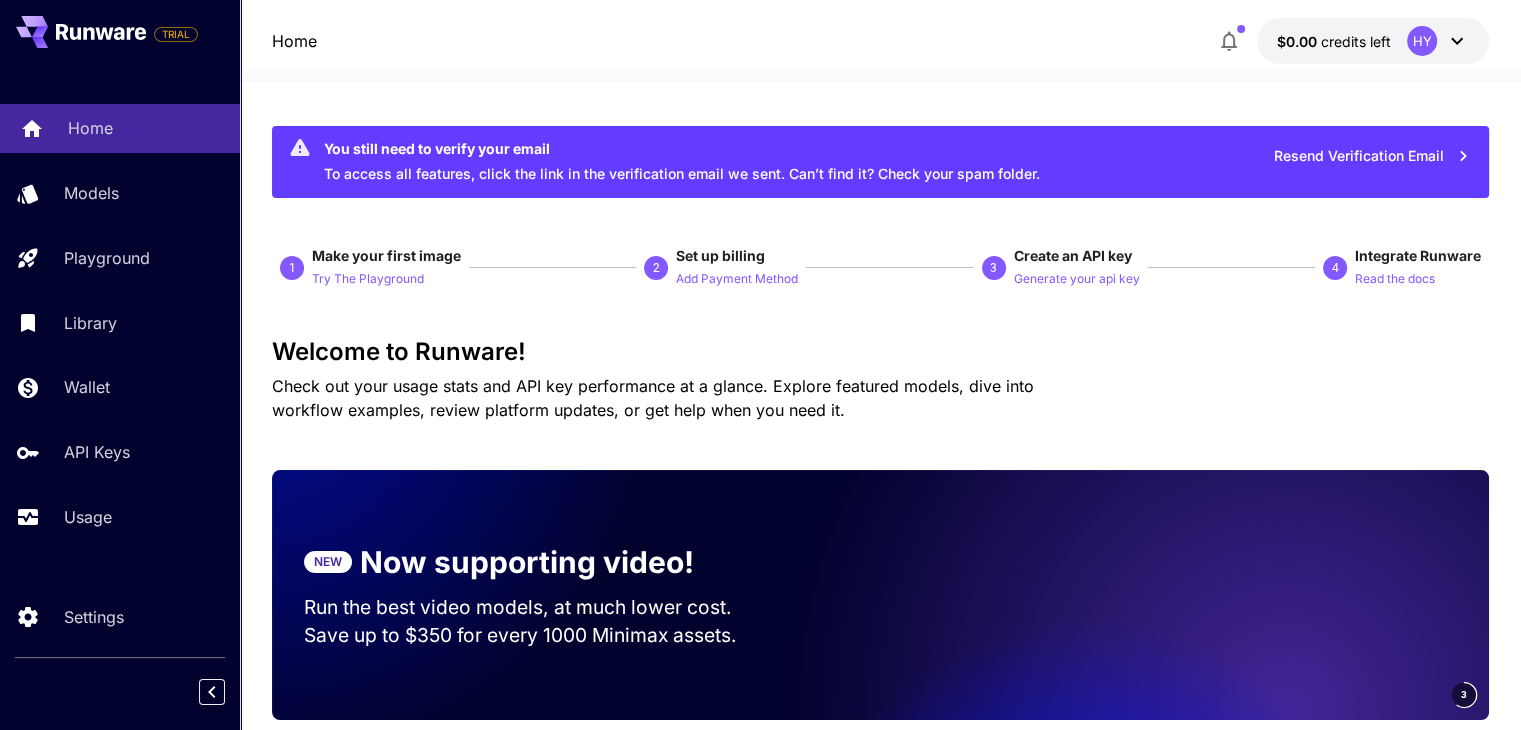 click on "Home" at bounding box center [90, 128] 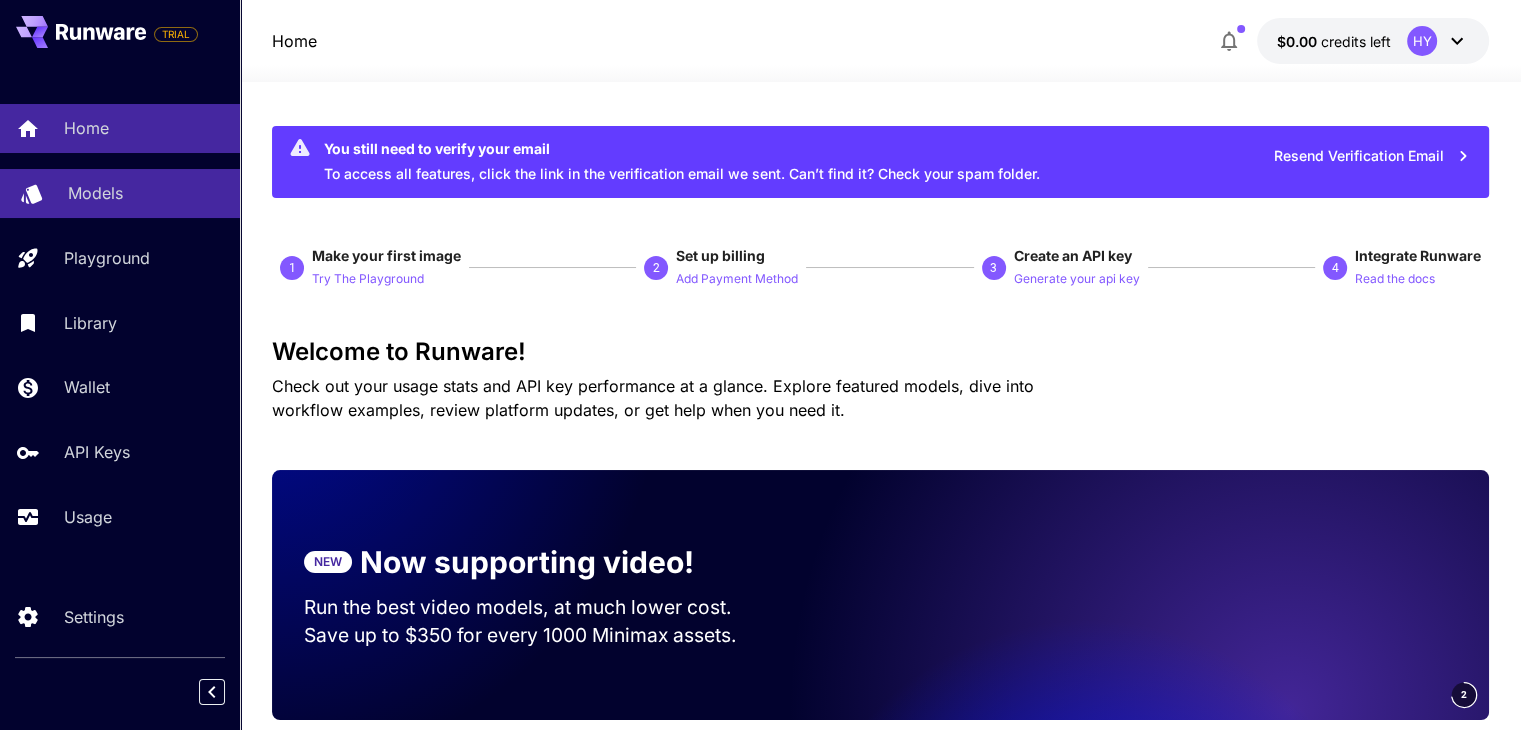 click on "Models" at bounding box center (95, 193) 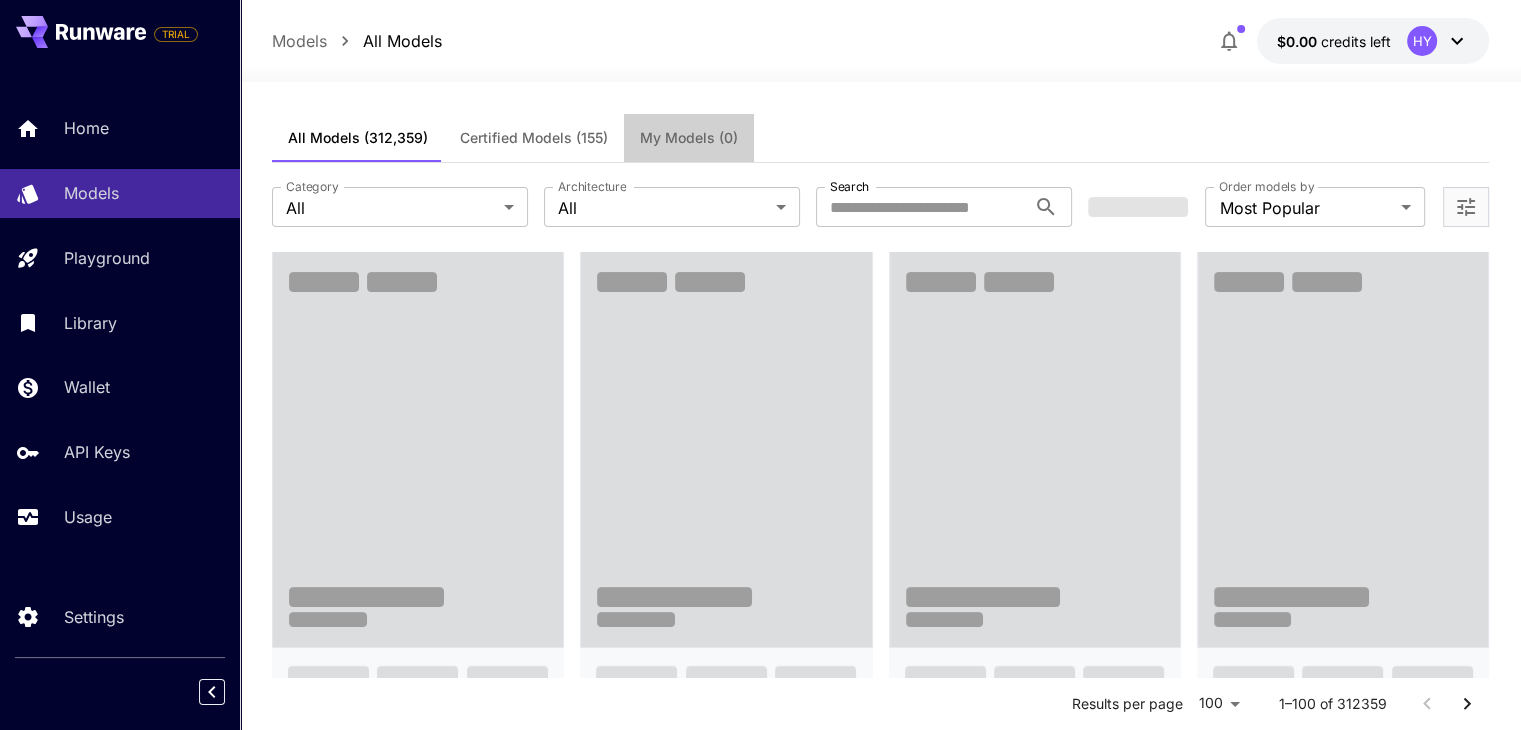 click on "My Models (0)" at bounding box center (689, 138) 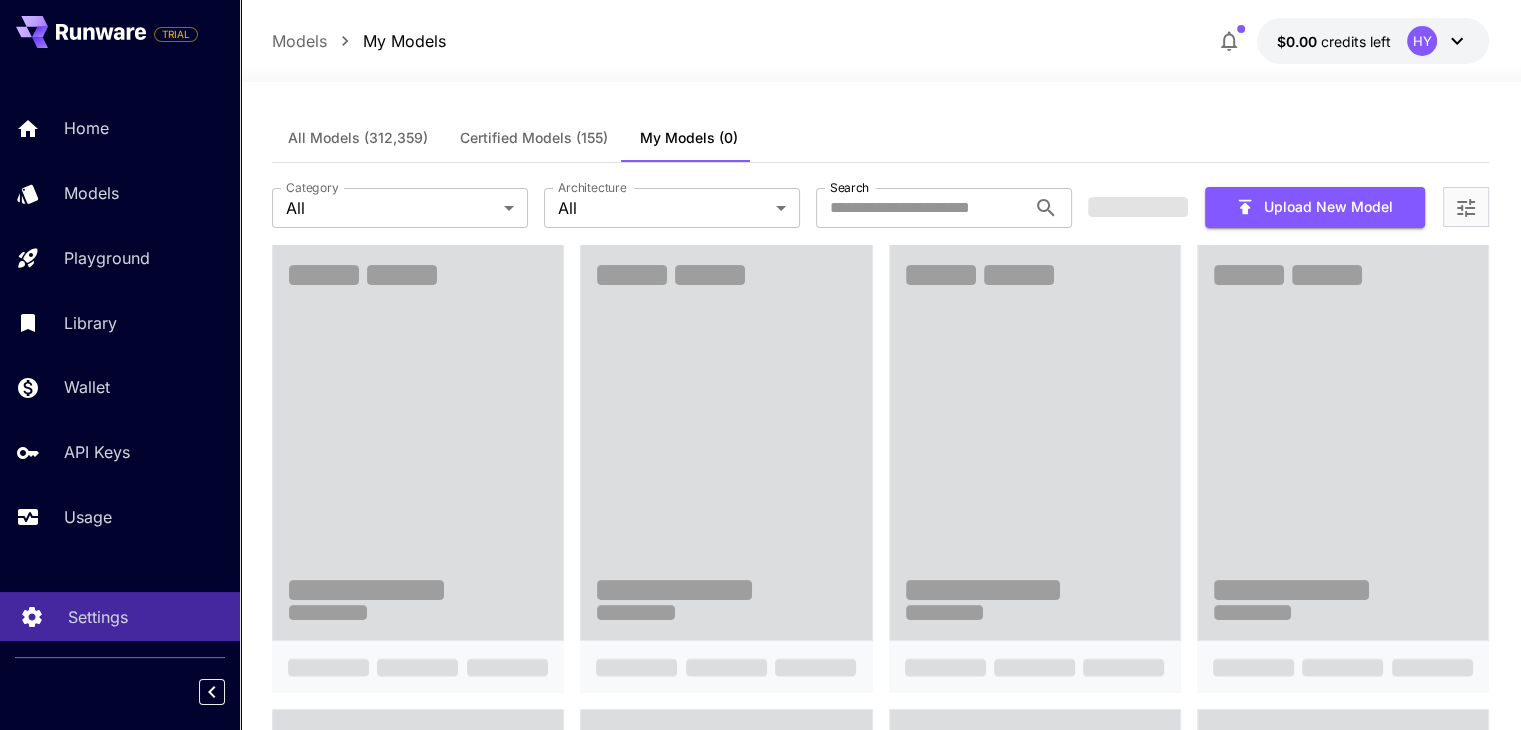 click on "Settings" at bounding box center (98, 617) 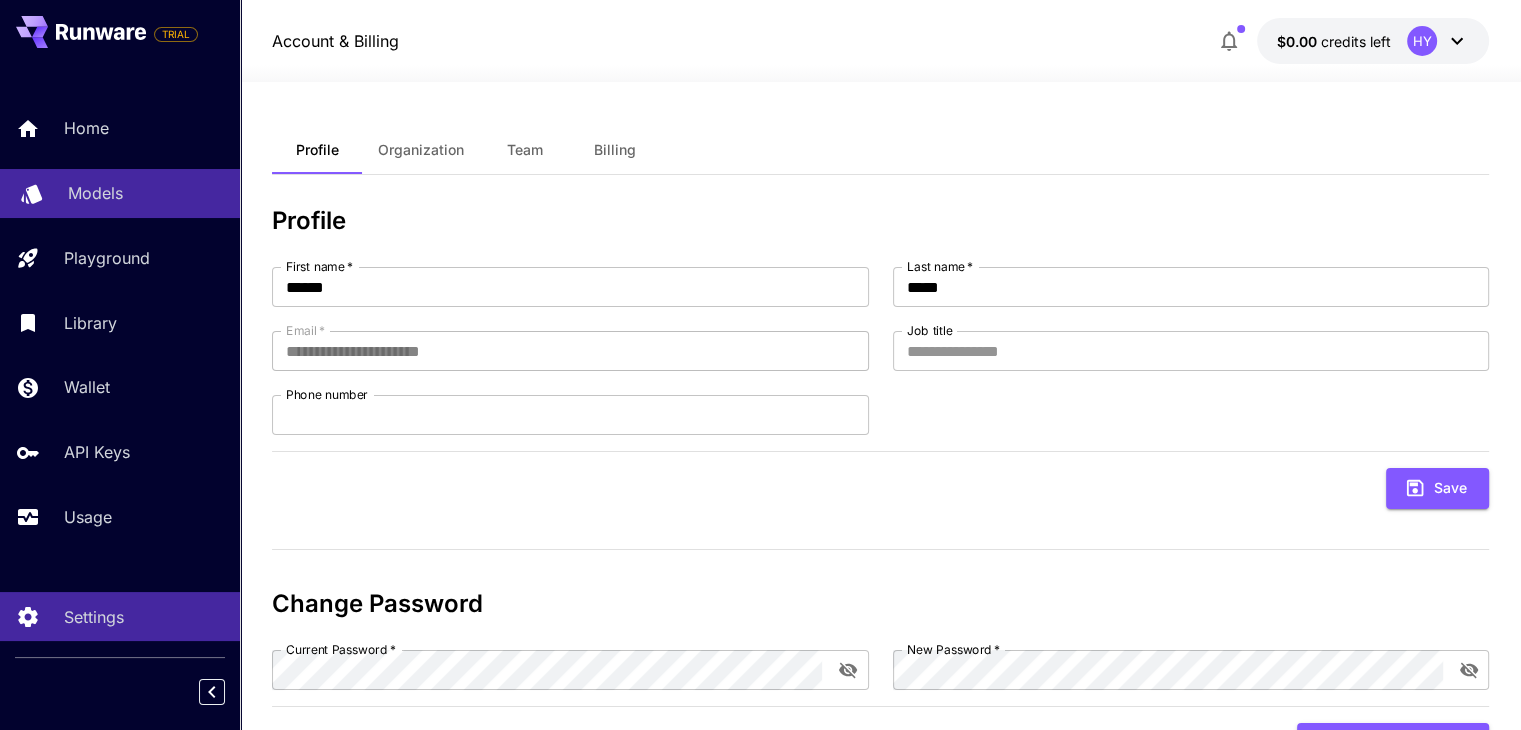 click on "Models" at bounding box center [120, 193] 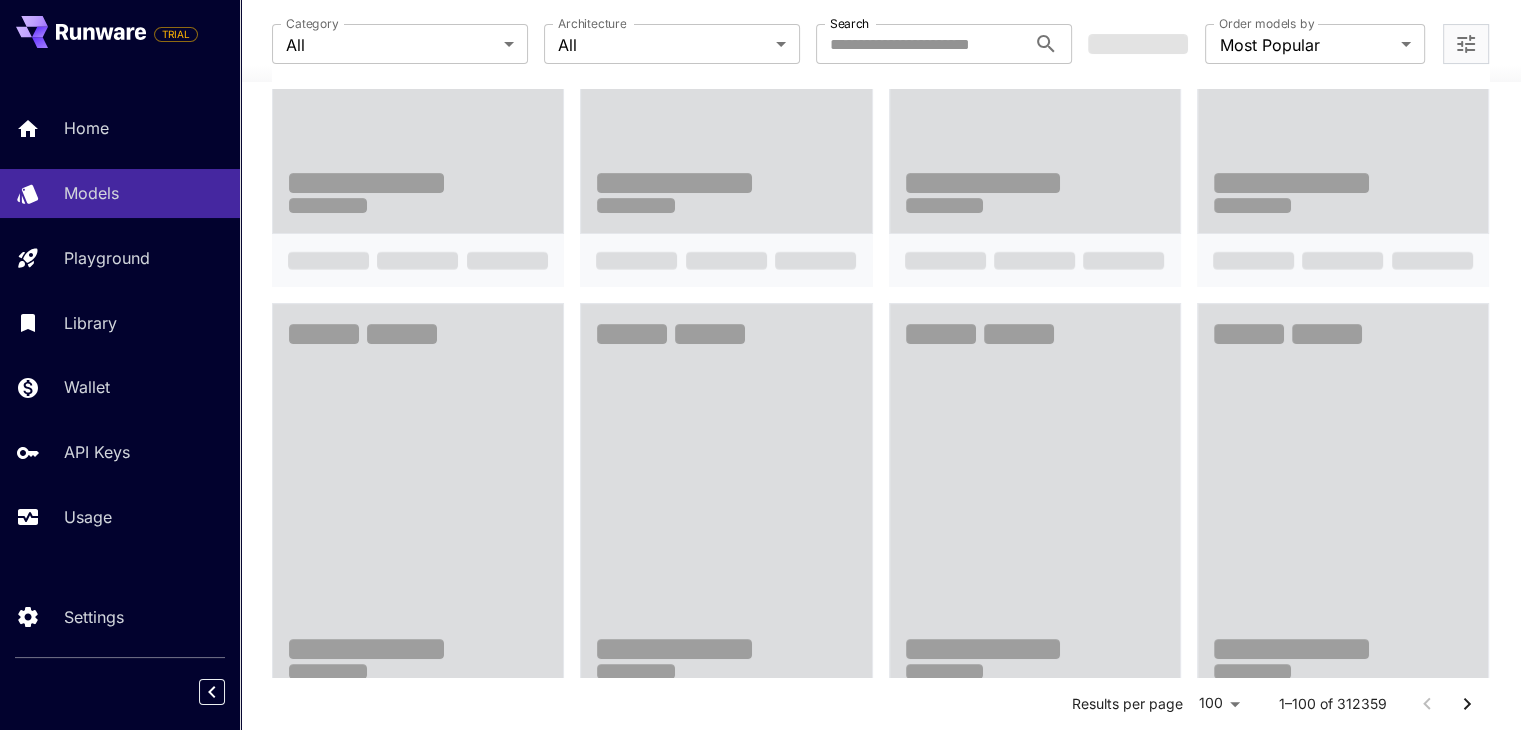 scroll, scrollTop: 418, scrollLeft: 0, axis: vertical 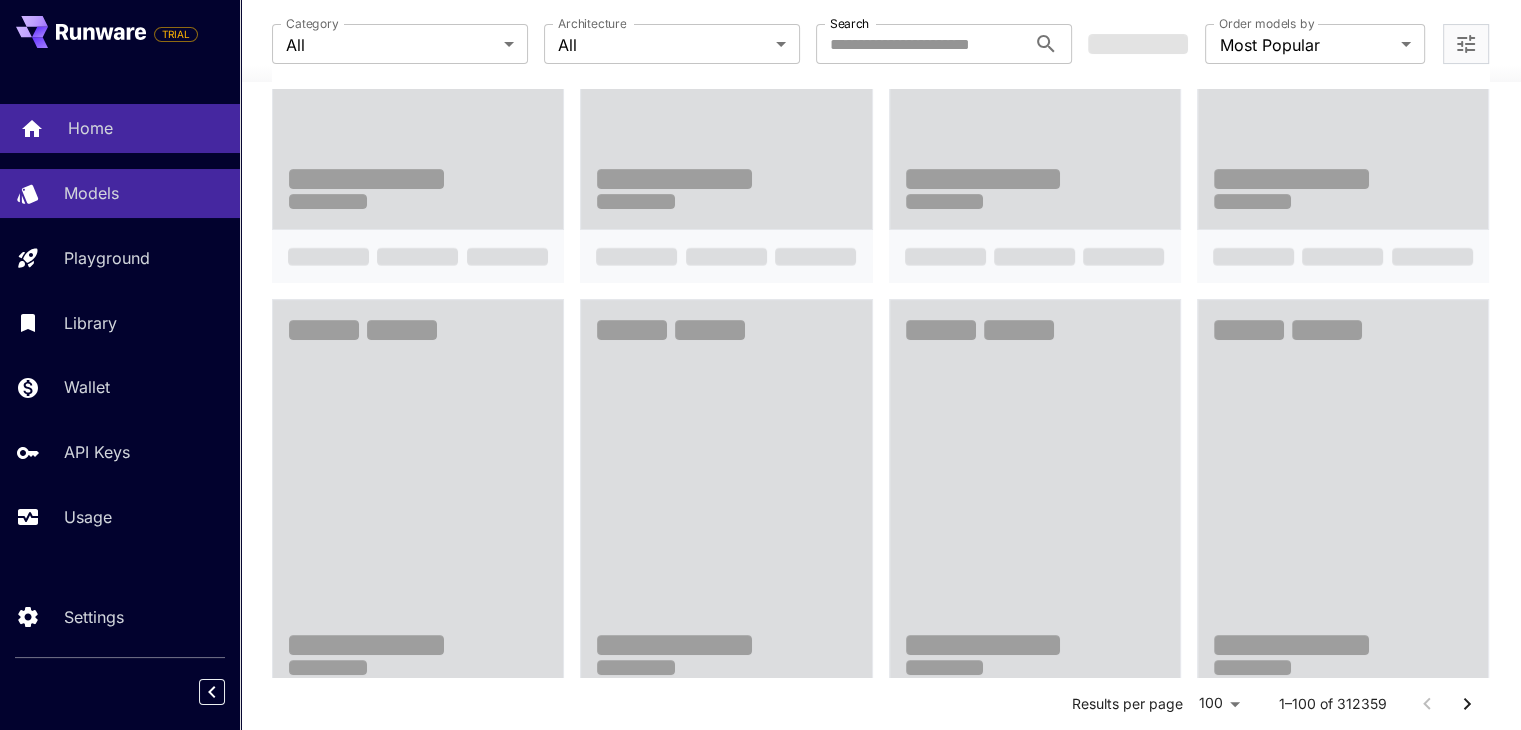 click on "Home" at bounding box center (120, 128) 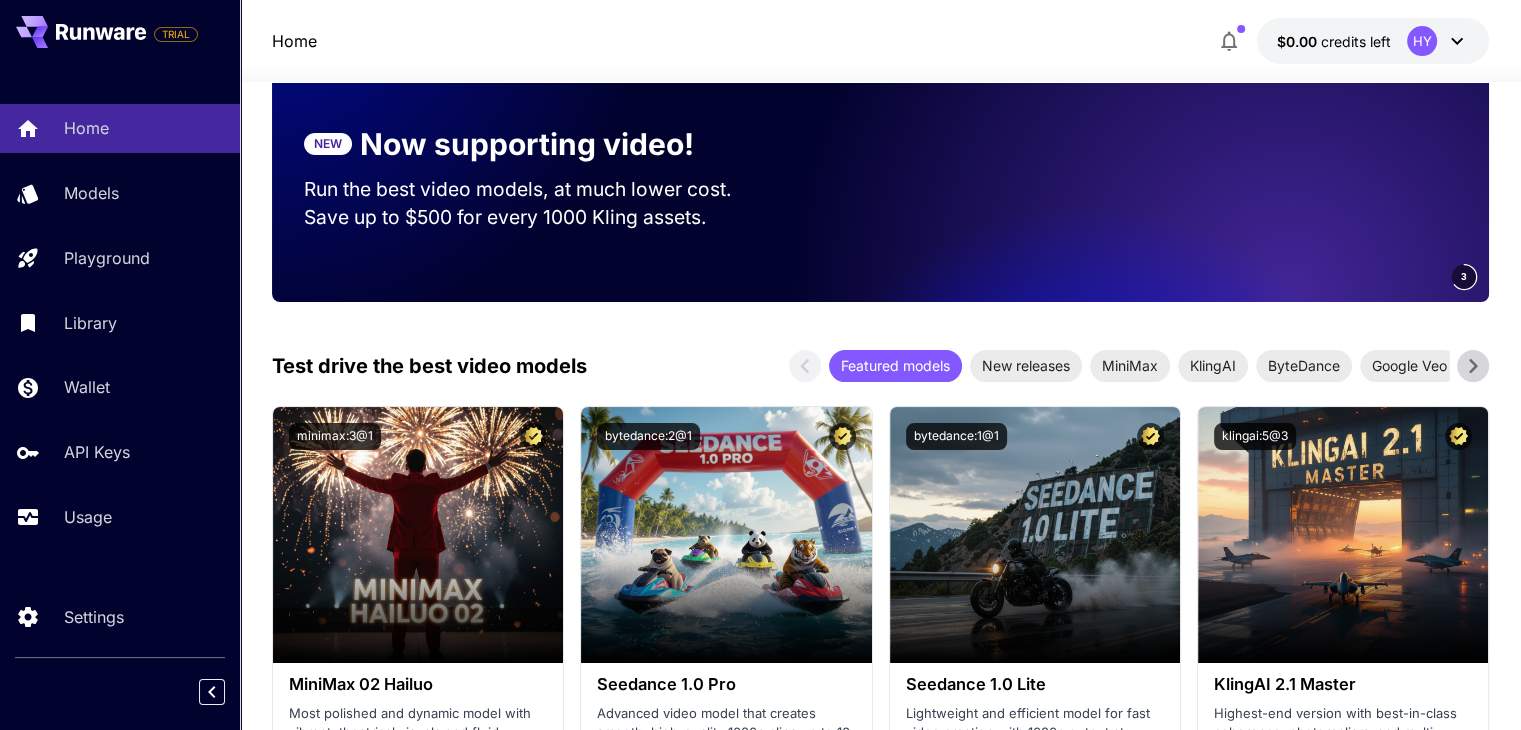 click at bounding box center (1209, 176) 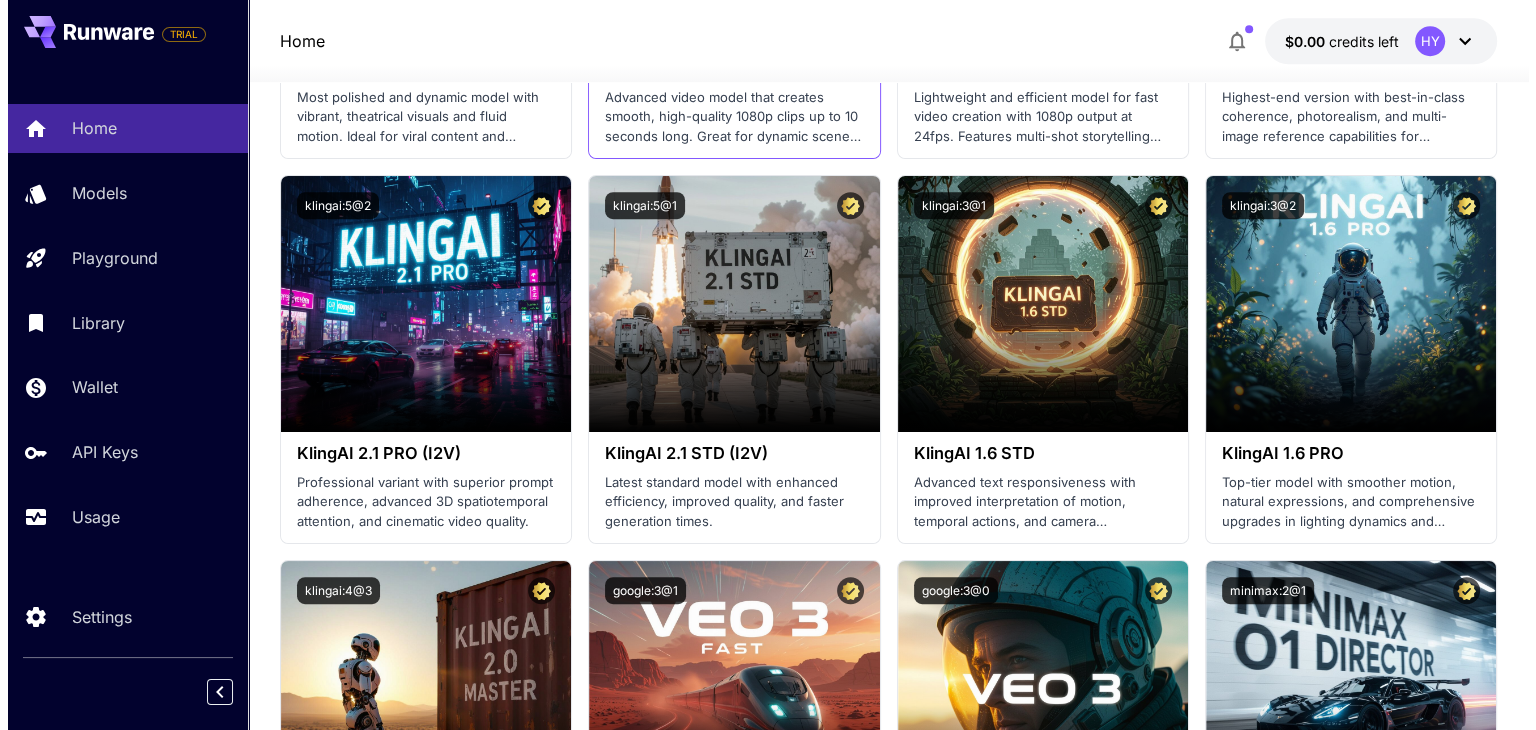 scroll, scrollTop: 1051, scrollLeft: 0, axis: vertical 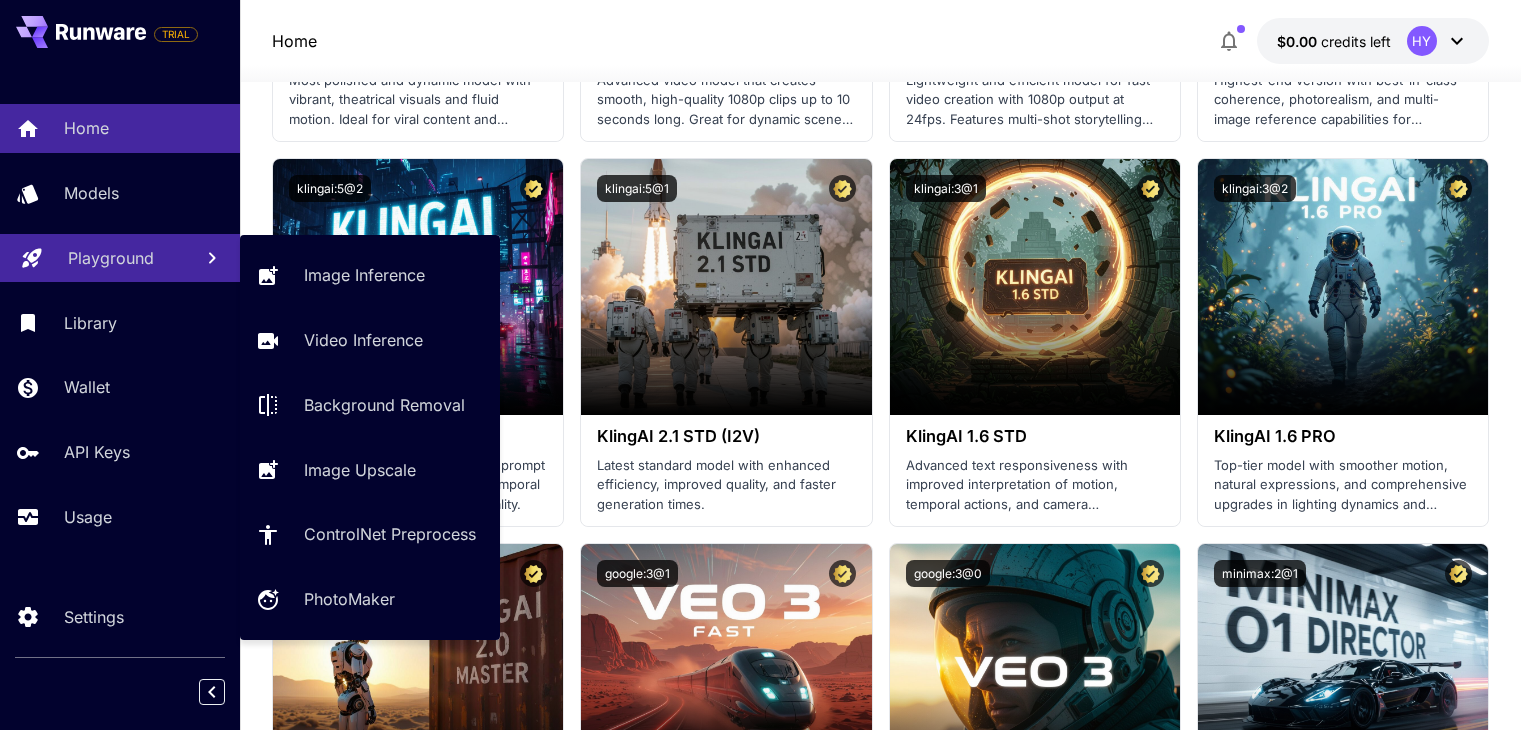 click on "Playground" at bounding box center [111, 258] 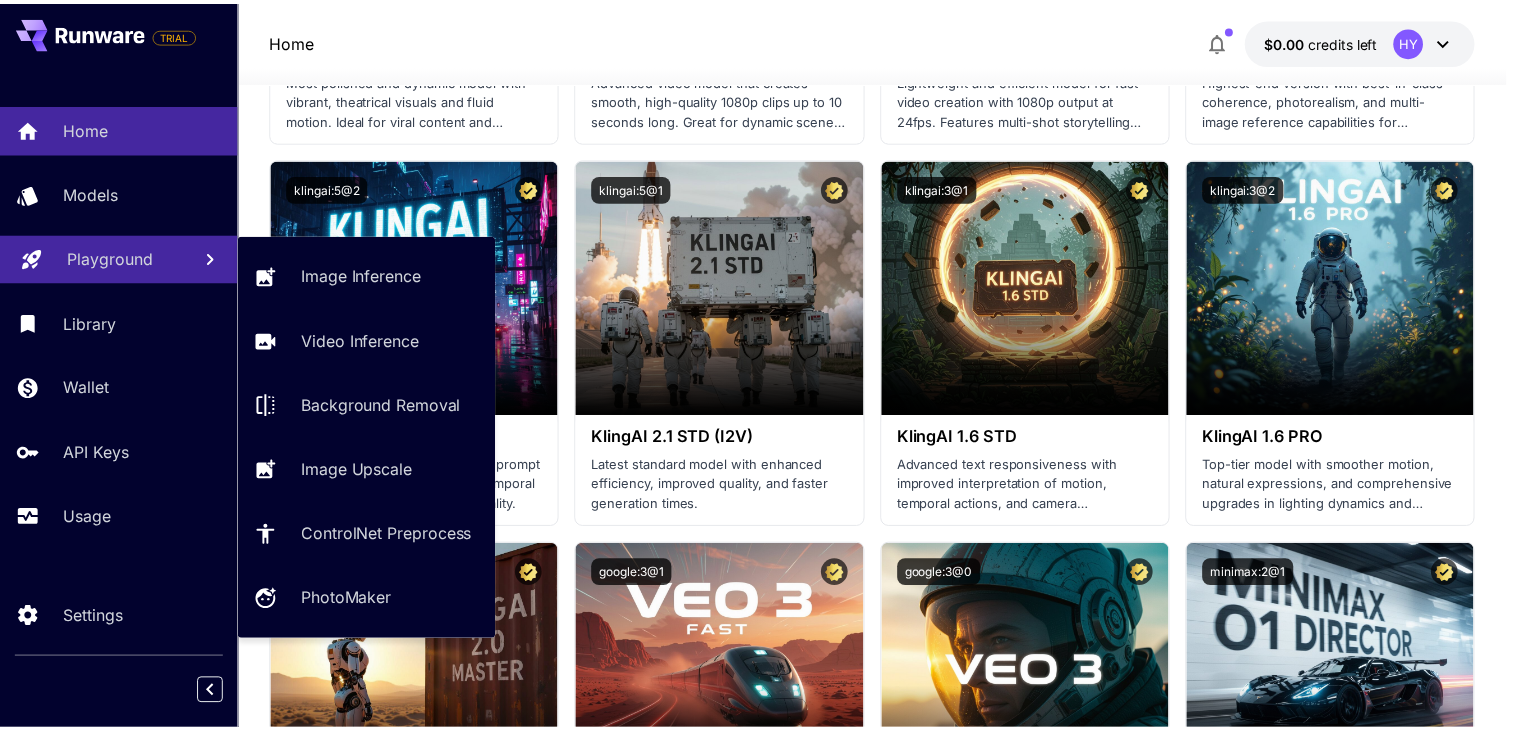 scroll, scrollTop: 0, scrollLeft: 0, axis: both 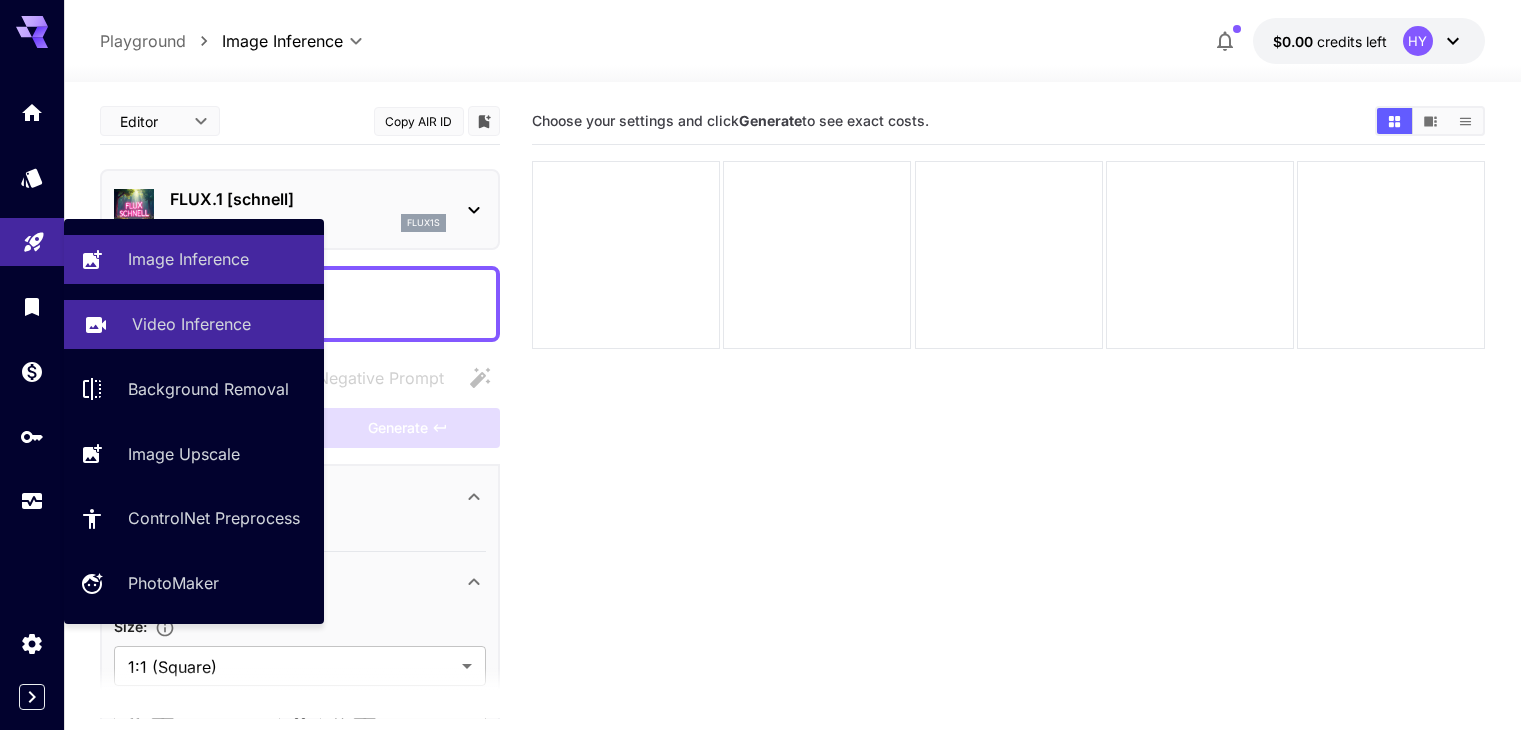 click on "Video Inference" at bounding box center (194, 324) 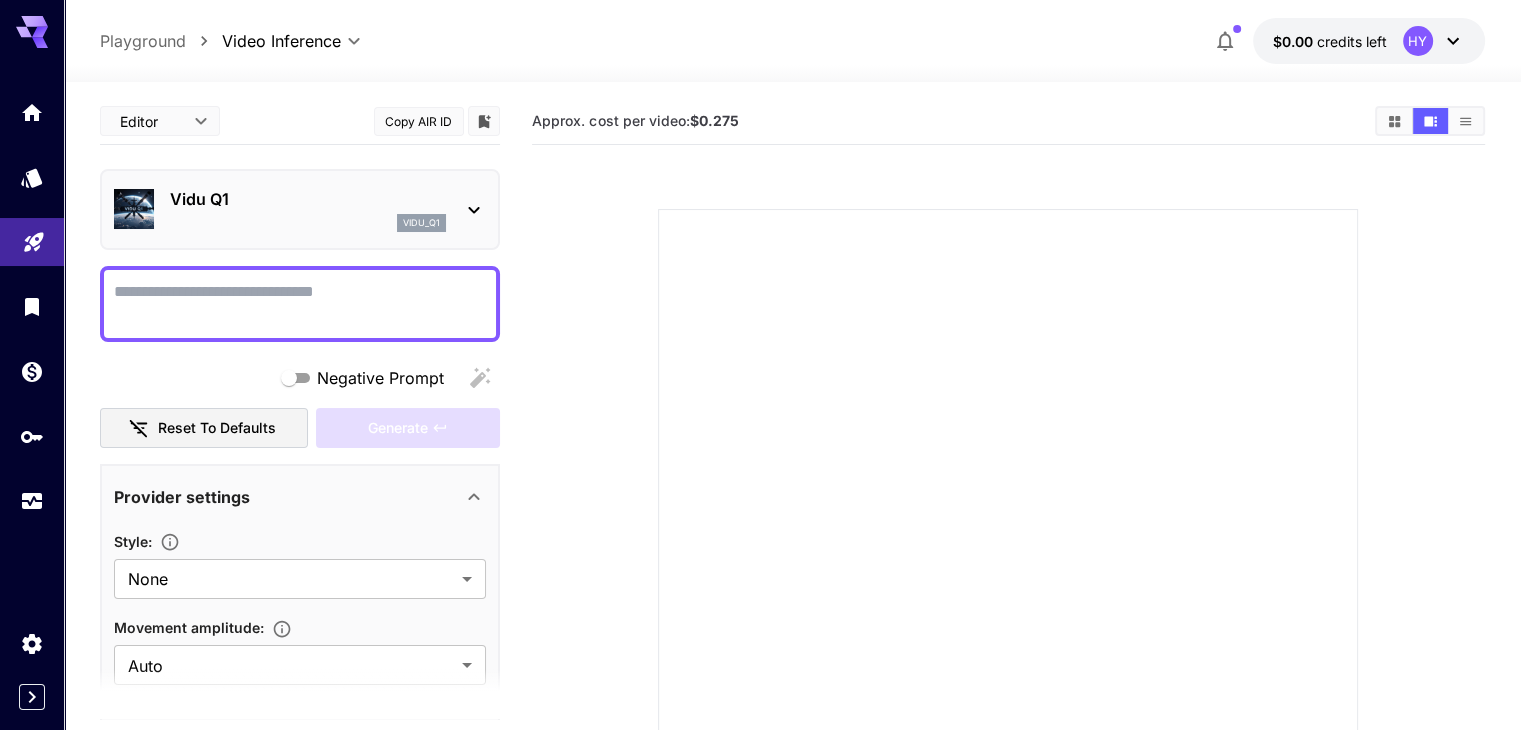 click on "Negative Prompt" at bounding box center (300, 304) 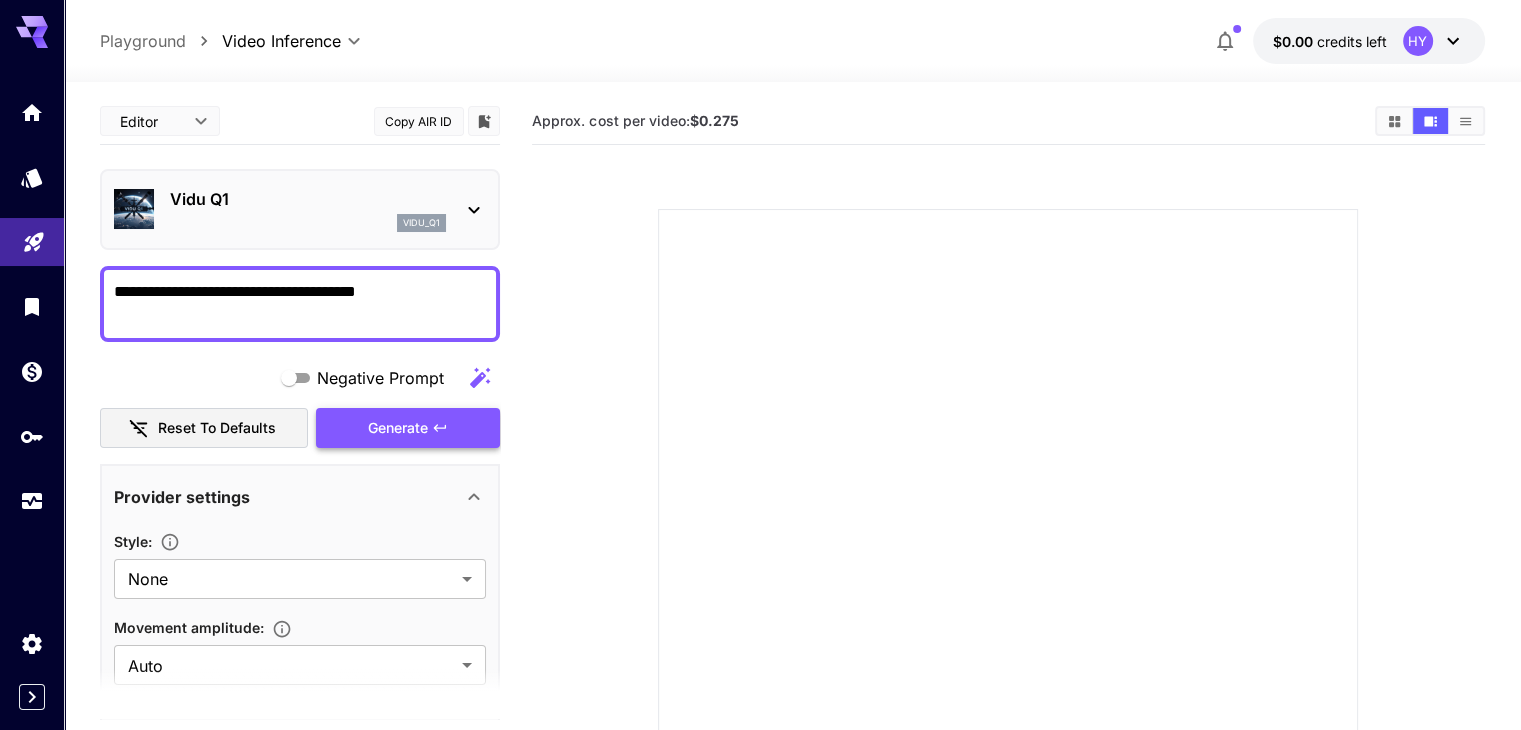 scroll, scrollTop: 218, scrollLeft: 0, axis: vertical 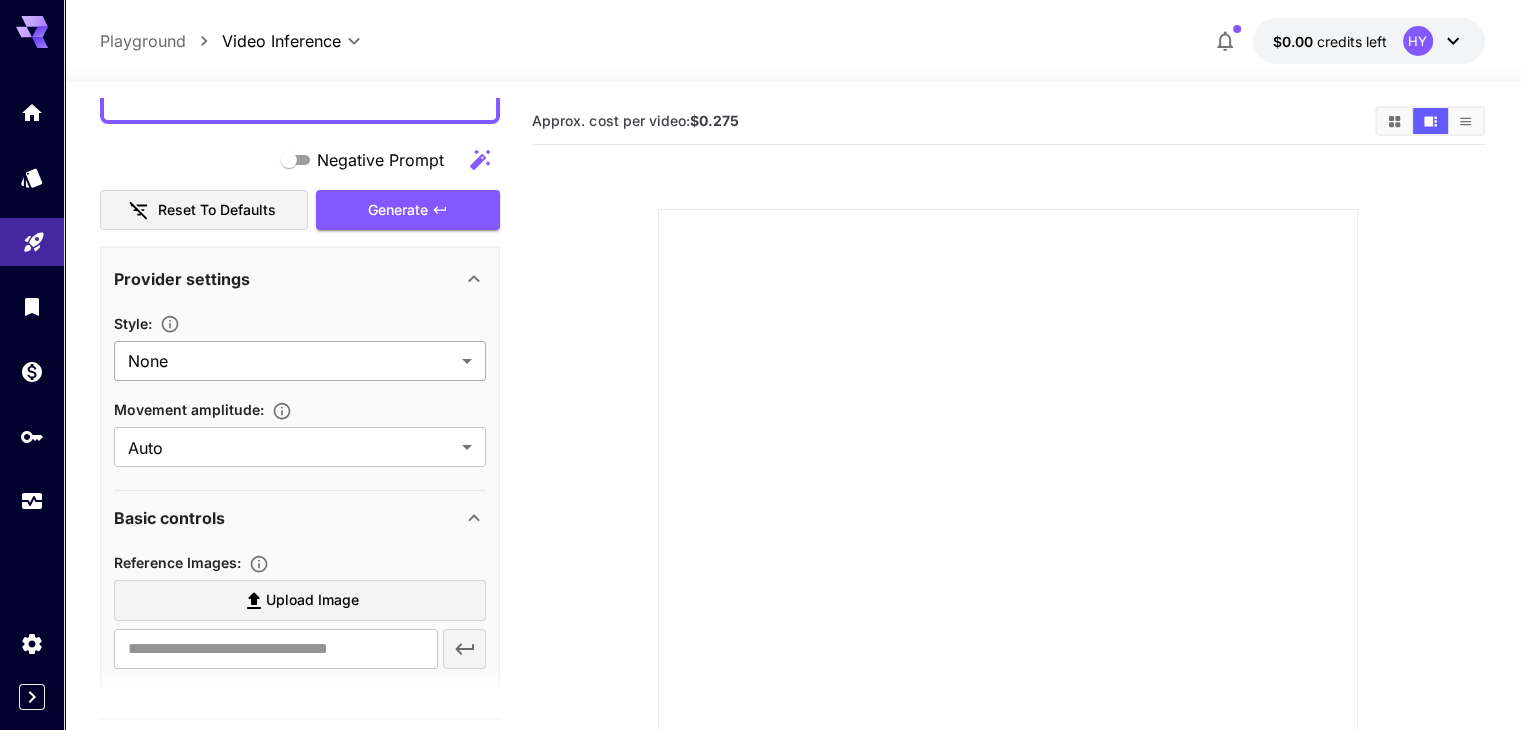 type on "**********" 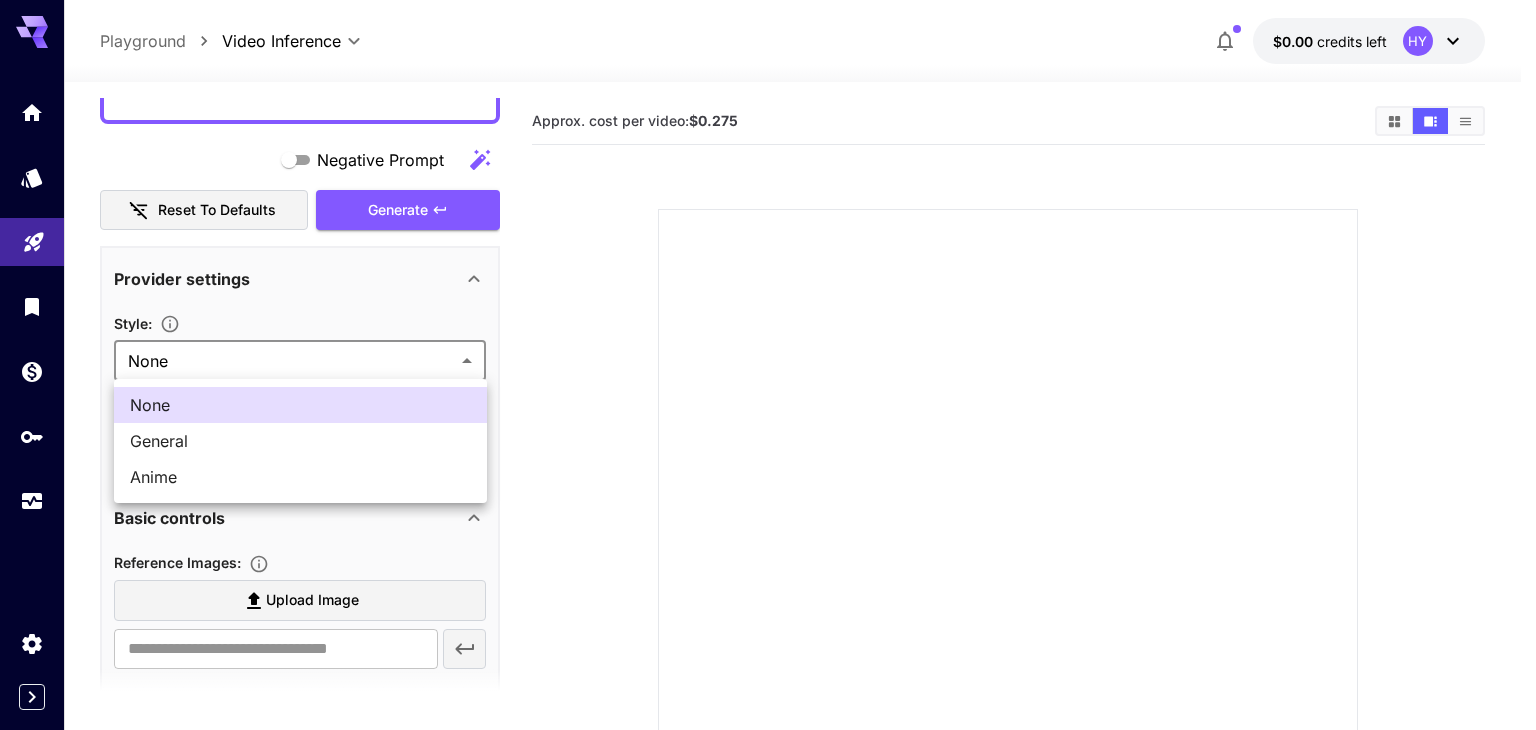 click on "**********" at bounding box center [768, 484] 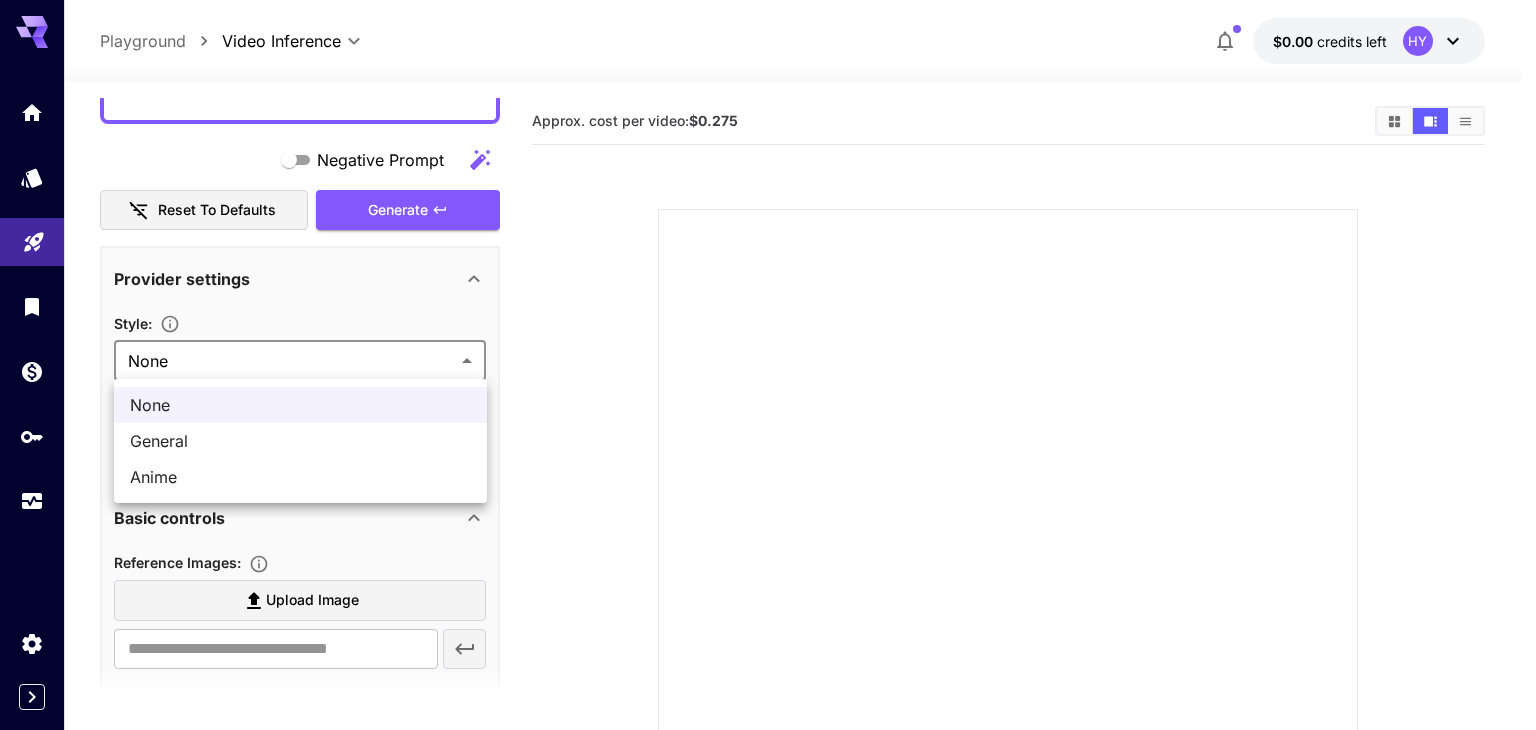 click at bounding box center (768, 365) 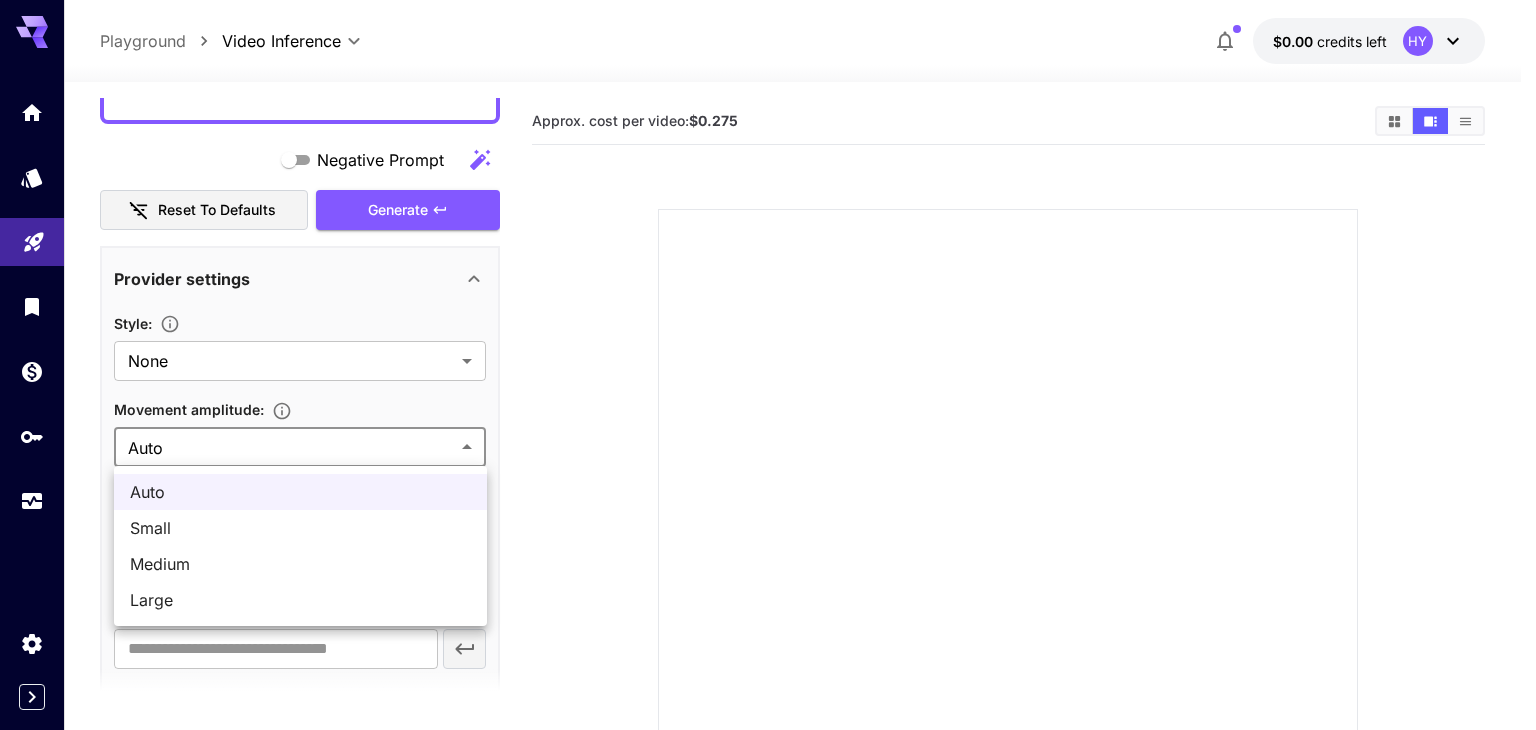 click on "**********" at bounding box center (768, 484) 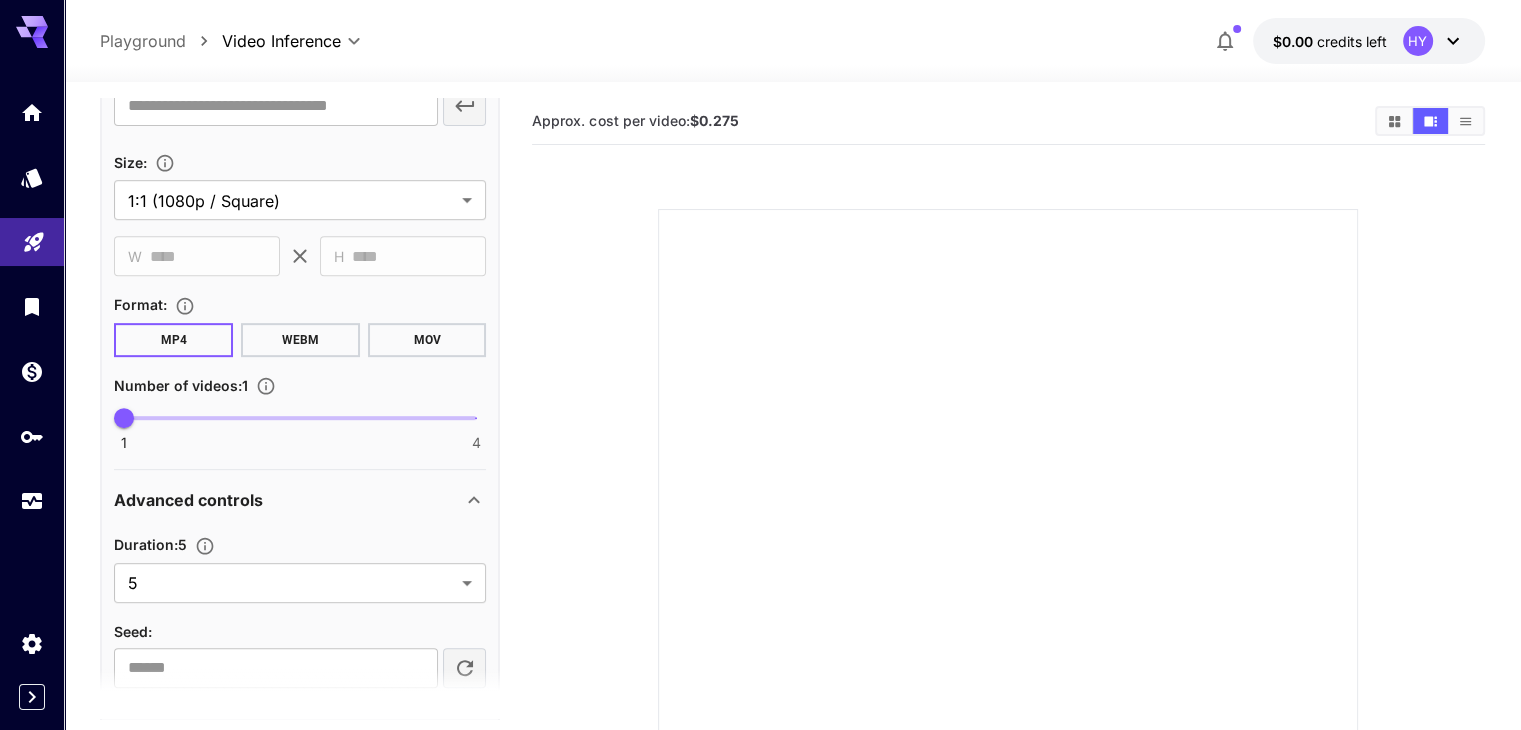 scroll, scrollTop: 1004, scrollLeft: 0, axis: vertical 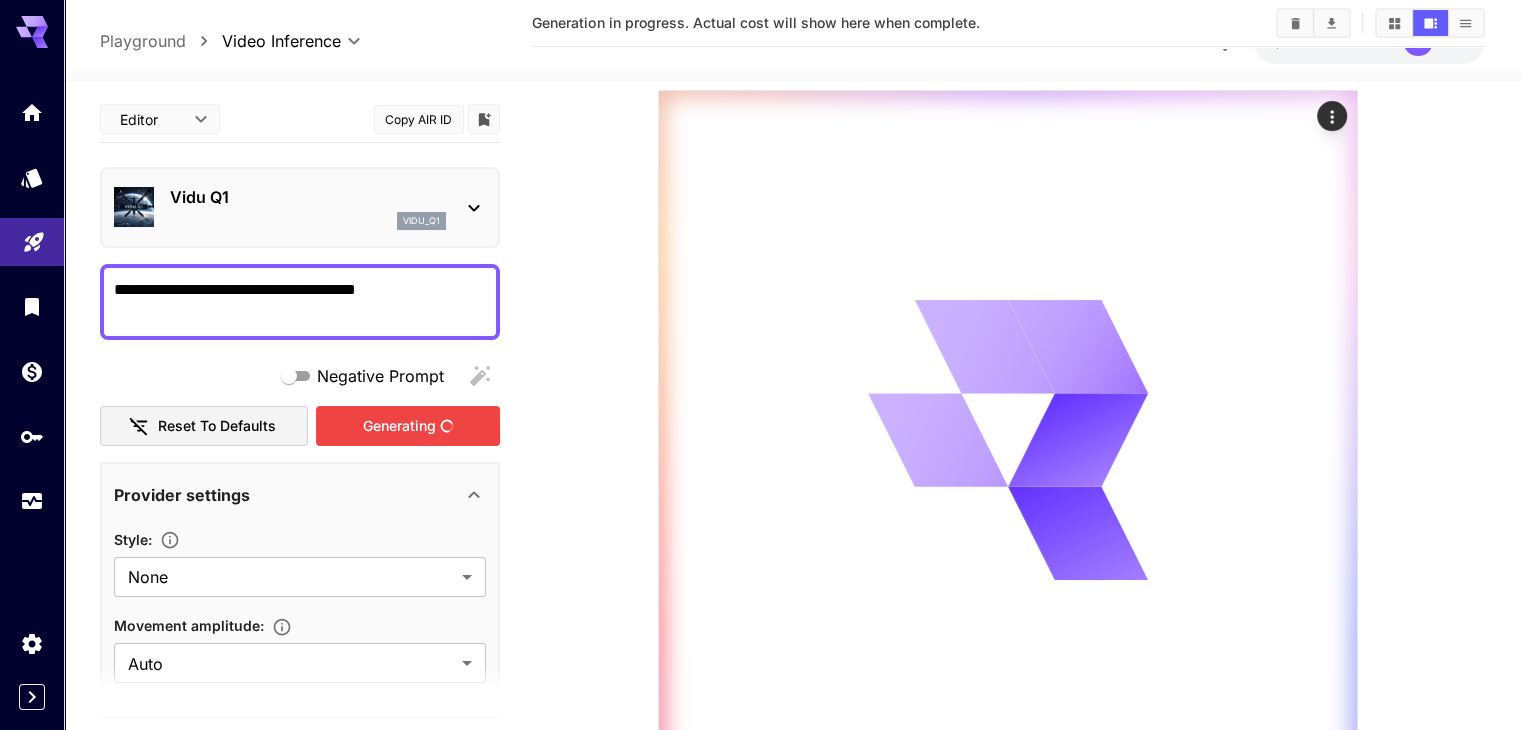 click on "Negative Prompt Reset to defaults Generating" at bounding box center [300, 401] 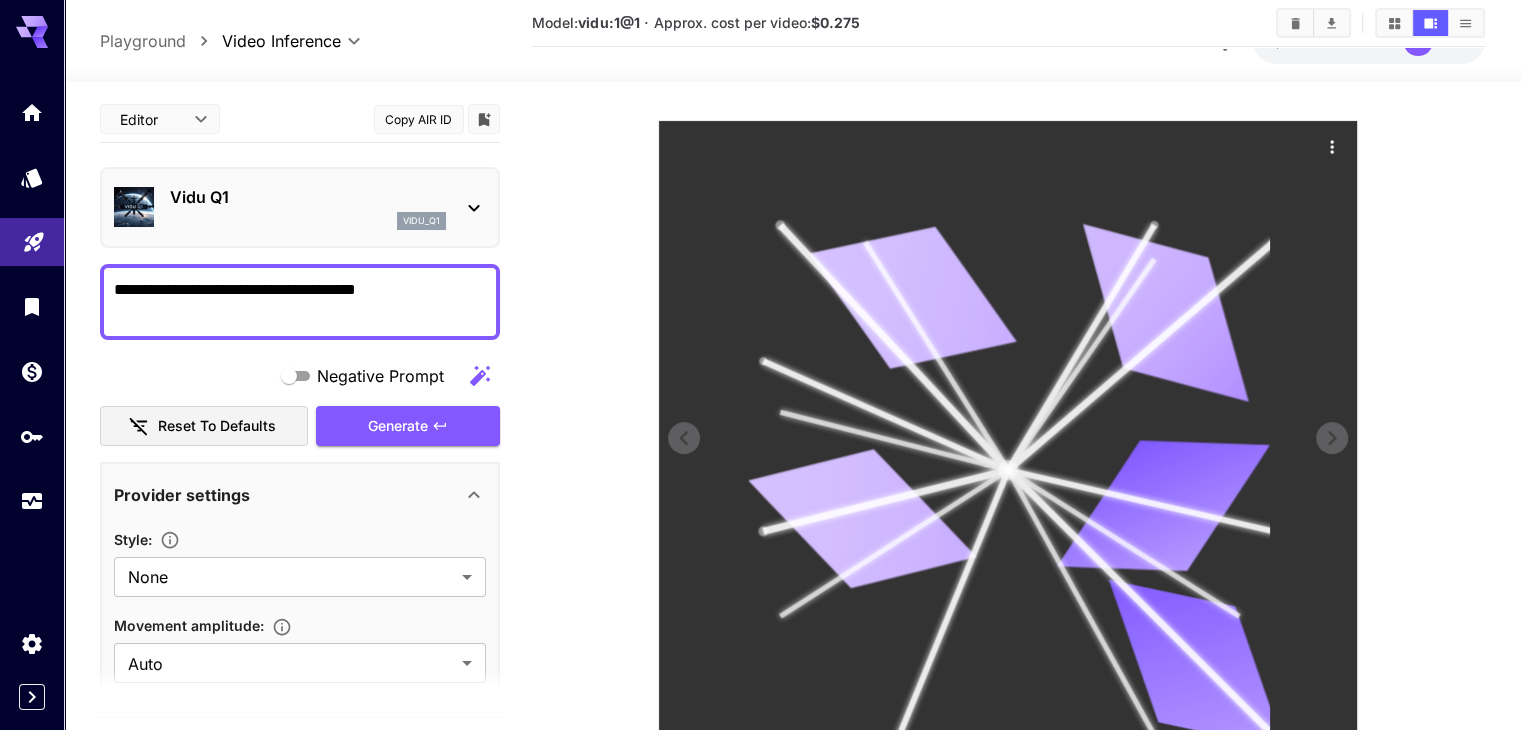 scroll, scrollTop: 302, scrollLeft: 0, axis: vertical 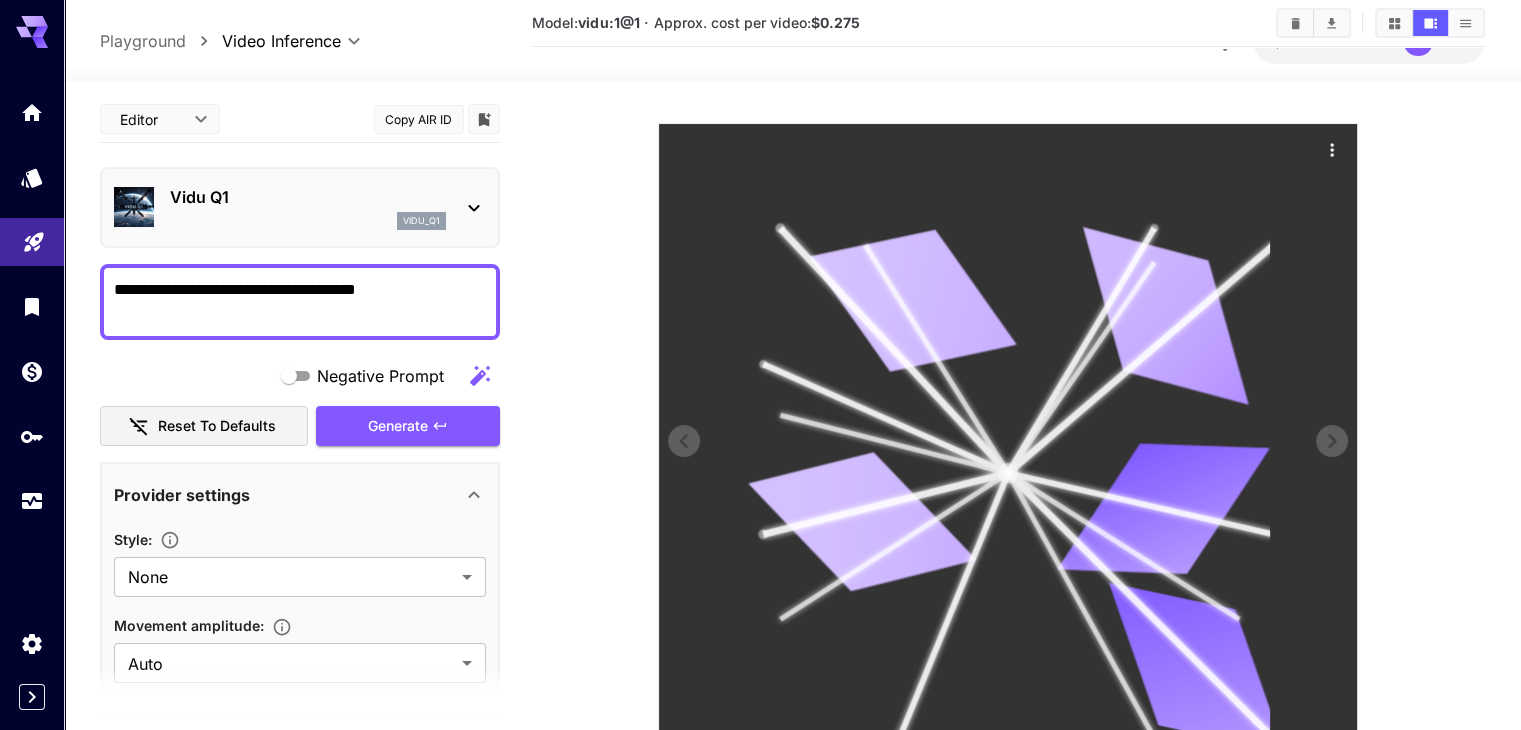 click 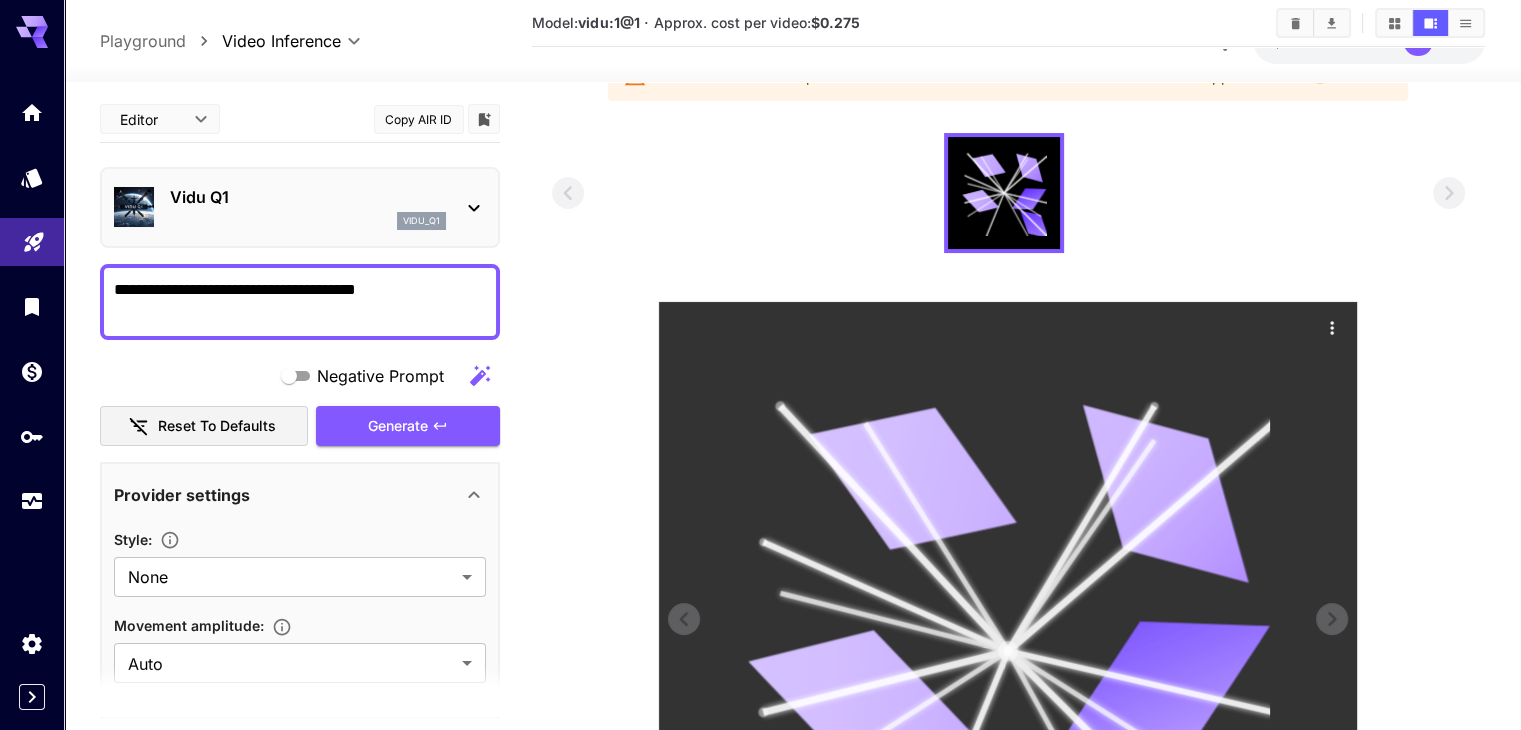 scroll, scrollTop: 0, scrollLeft: 0, axis: both 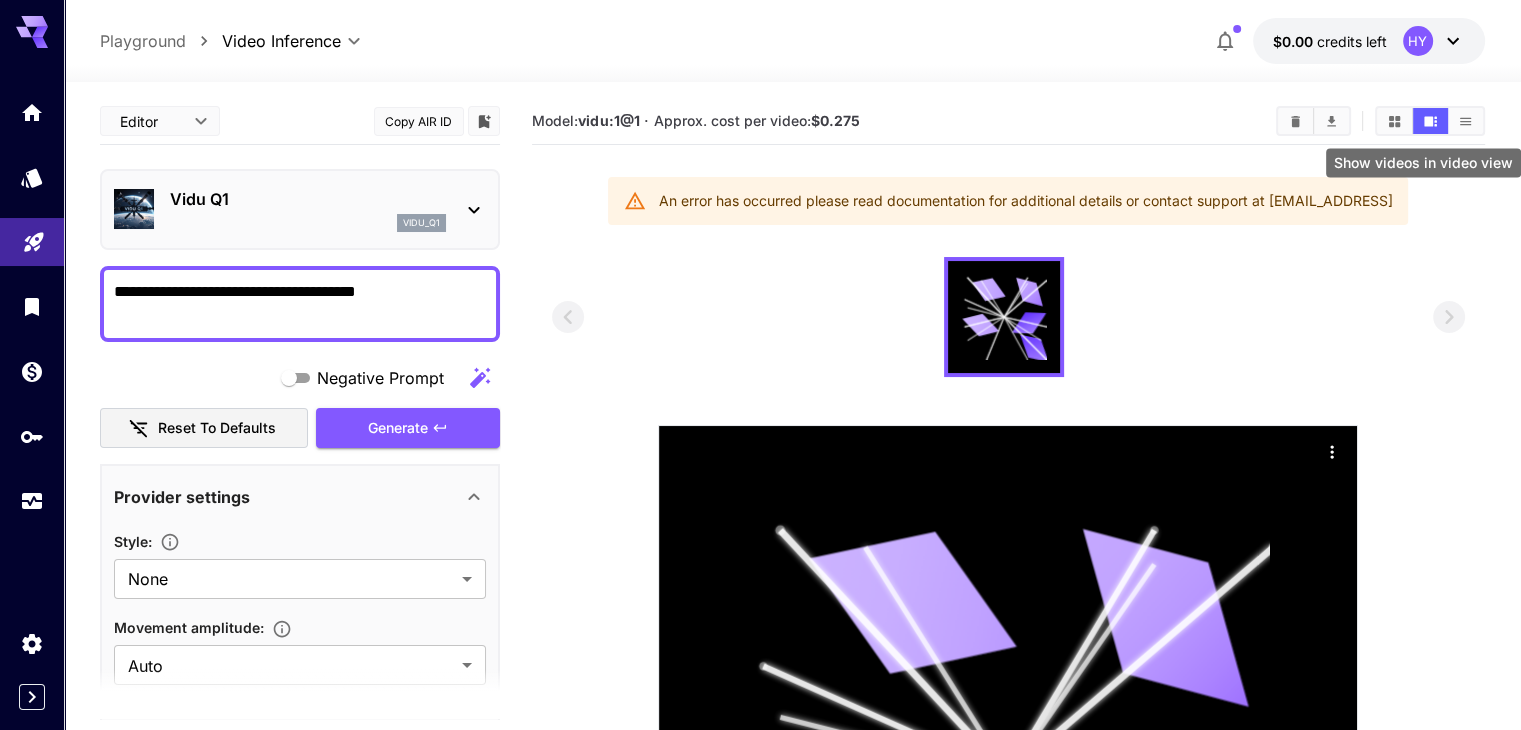 click 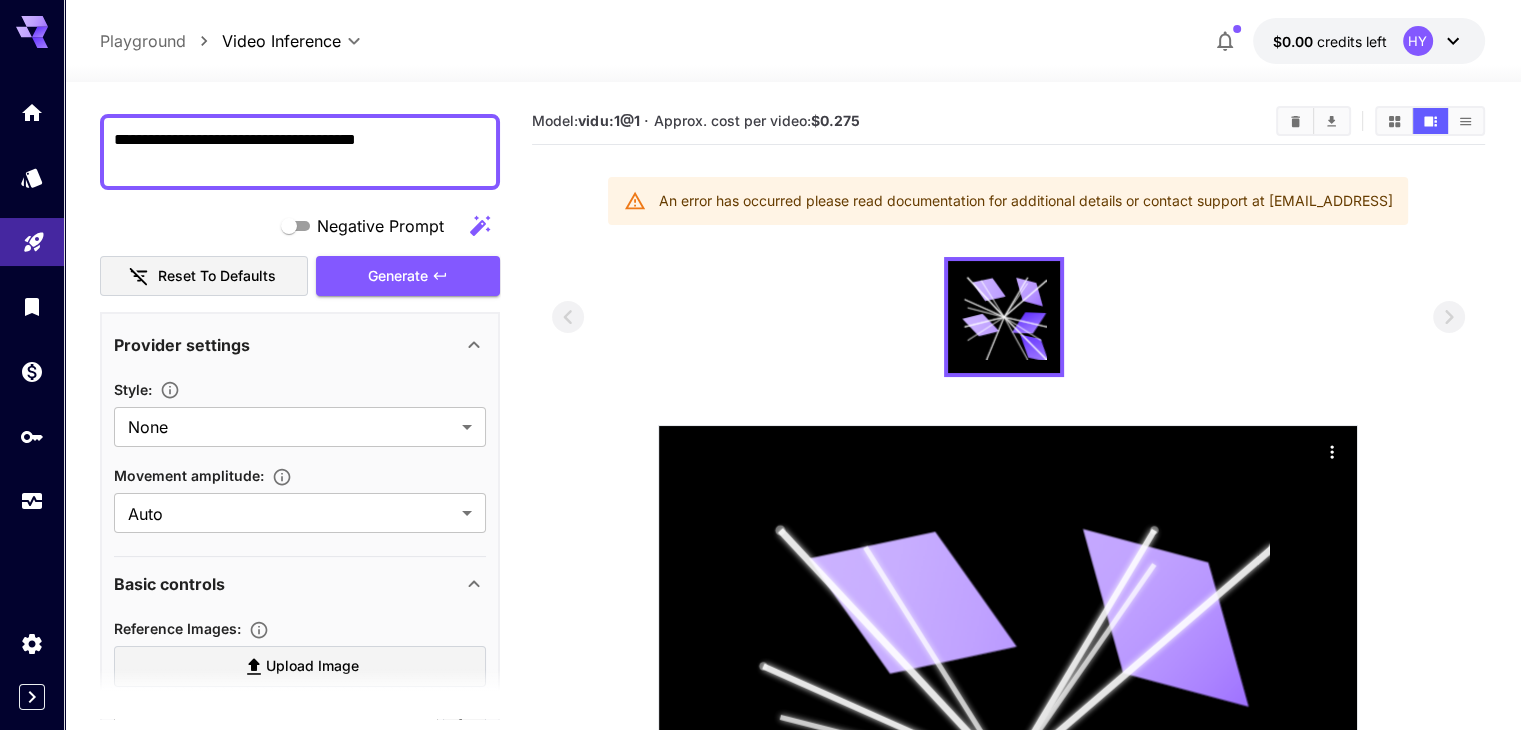 scroll, scrollTop: 65, scrollLeft: 0, axis: vertical 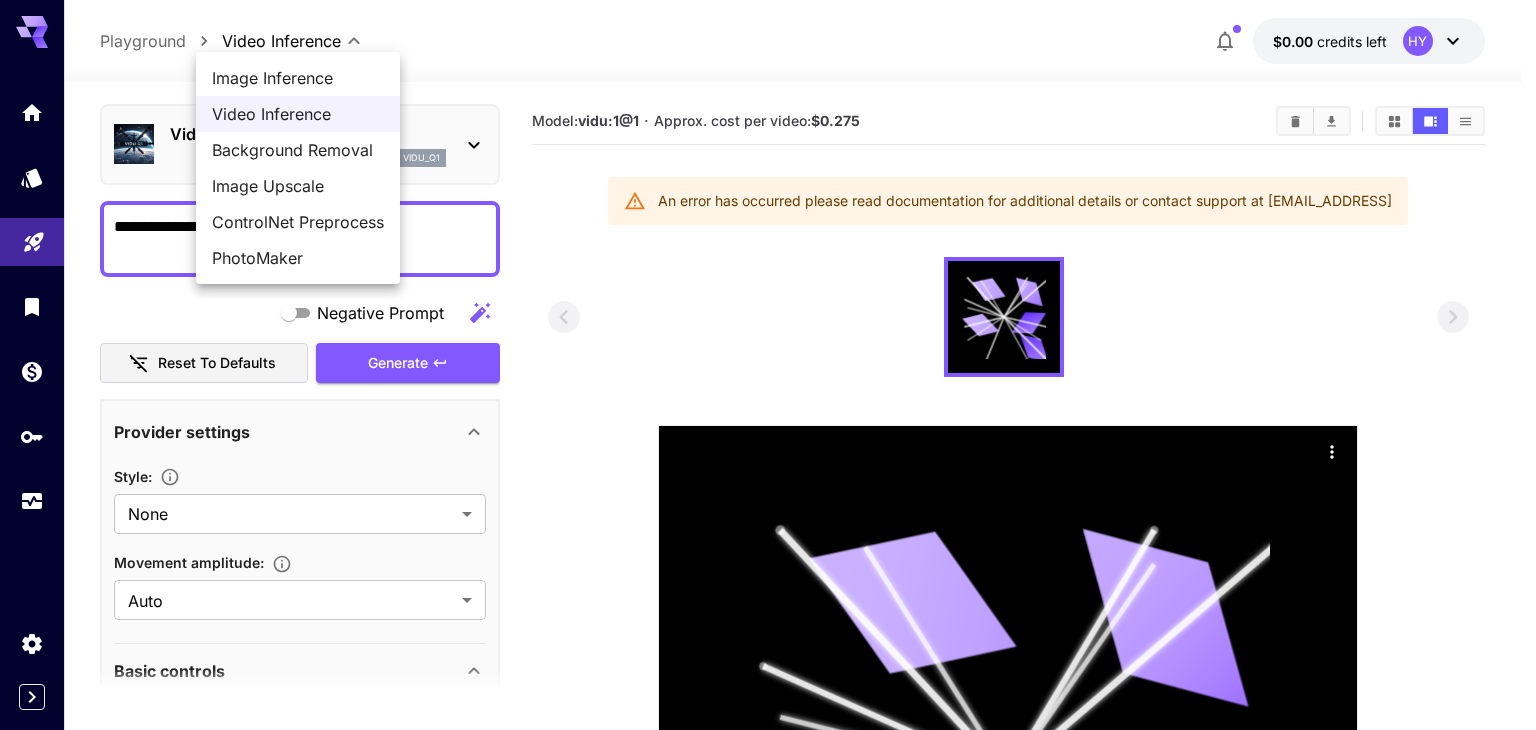 click on "**********" at bounding box center (768, 592) 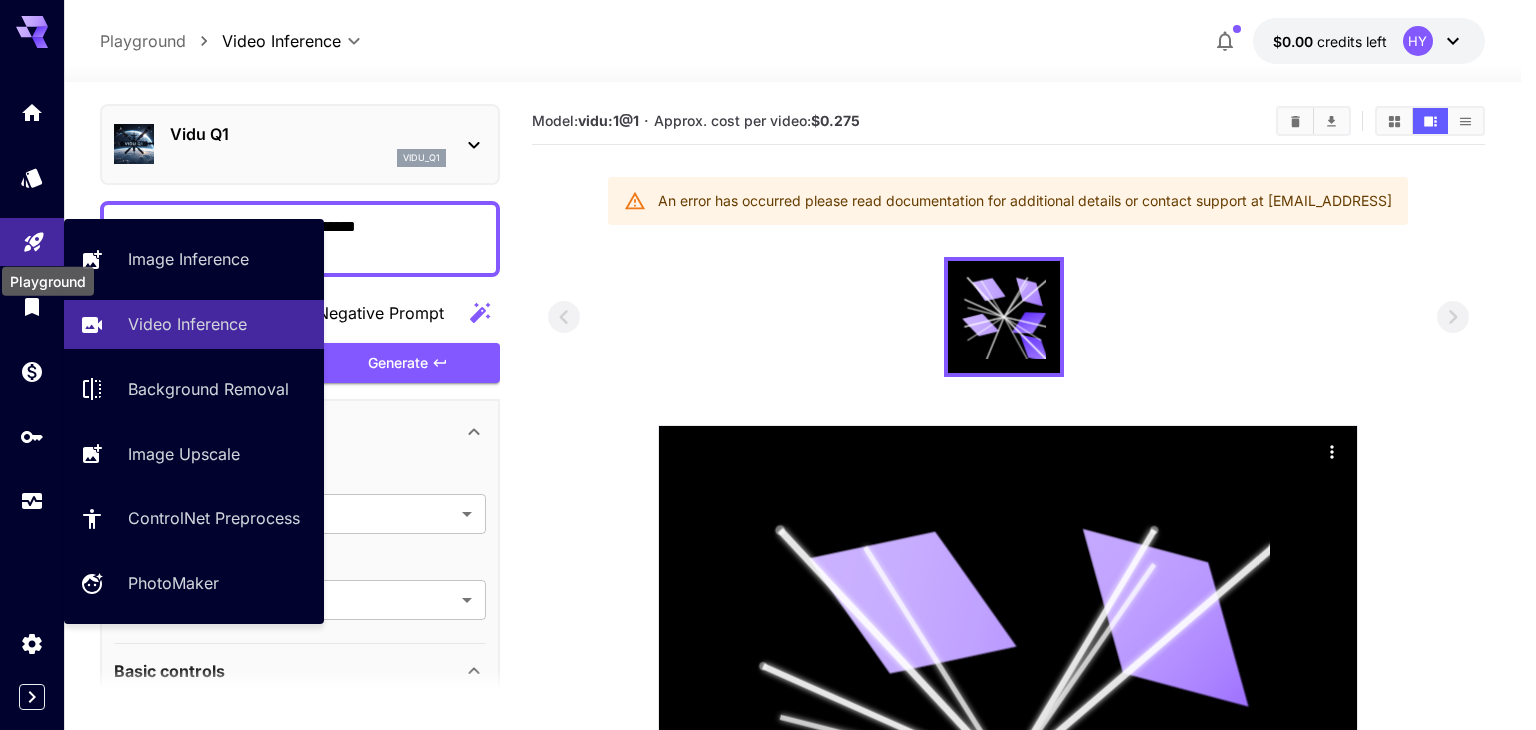 click 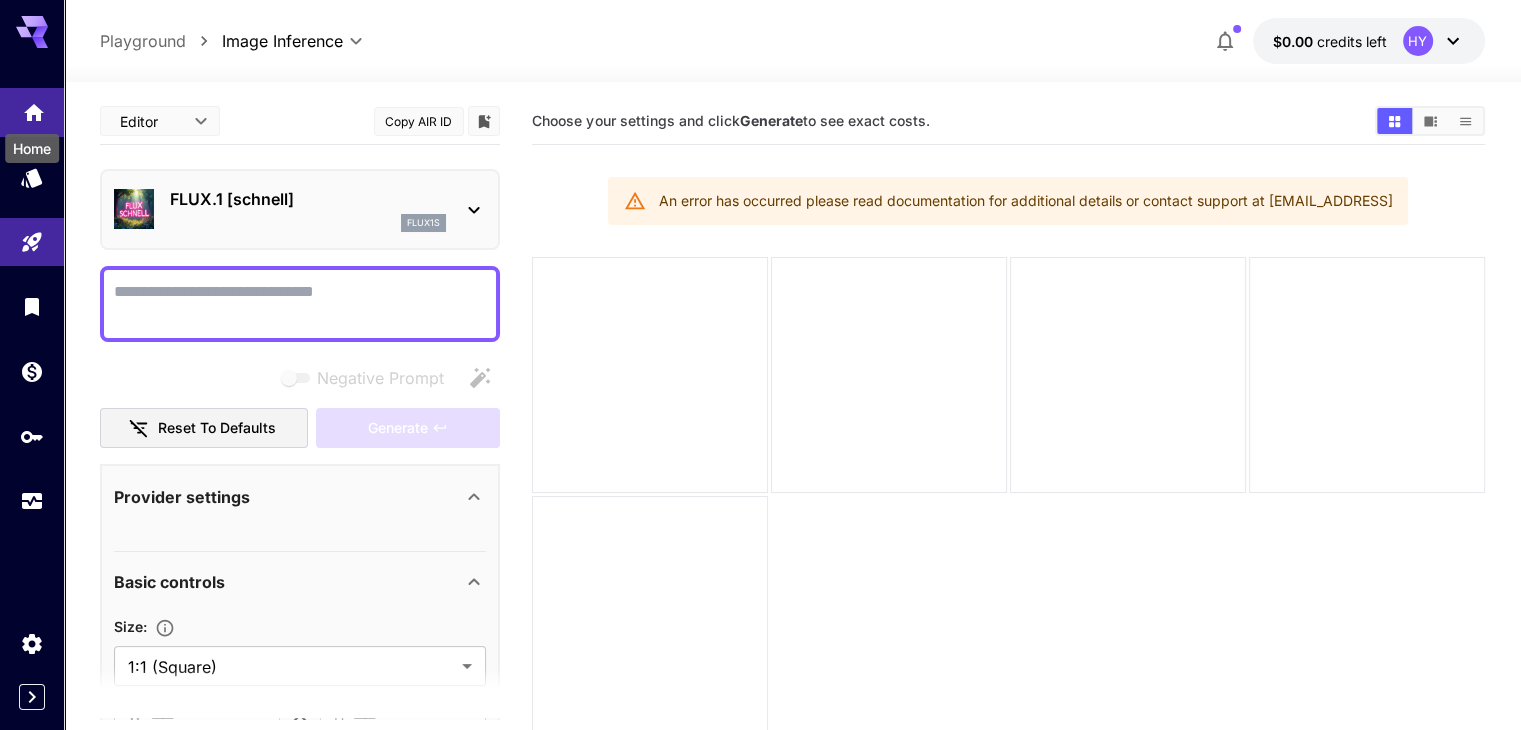 click 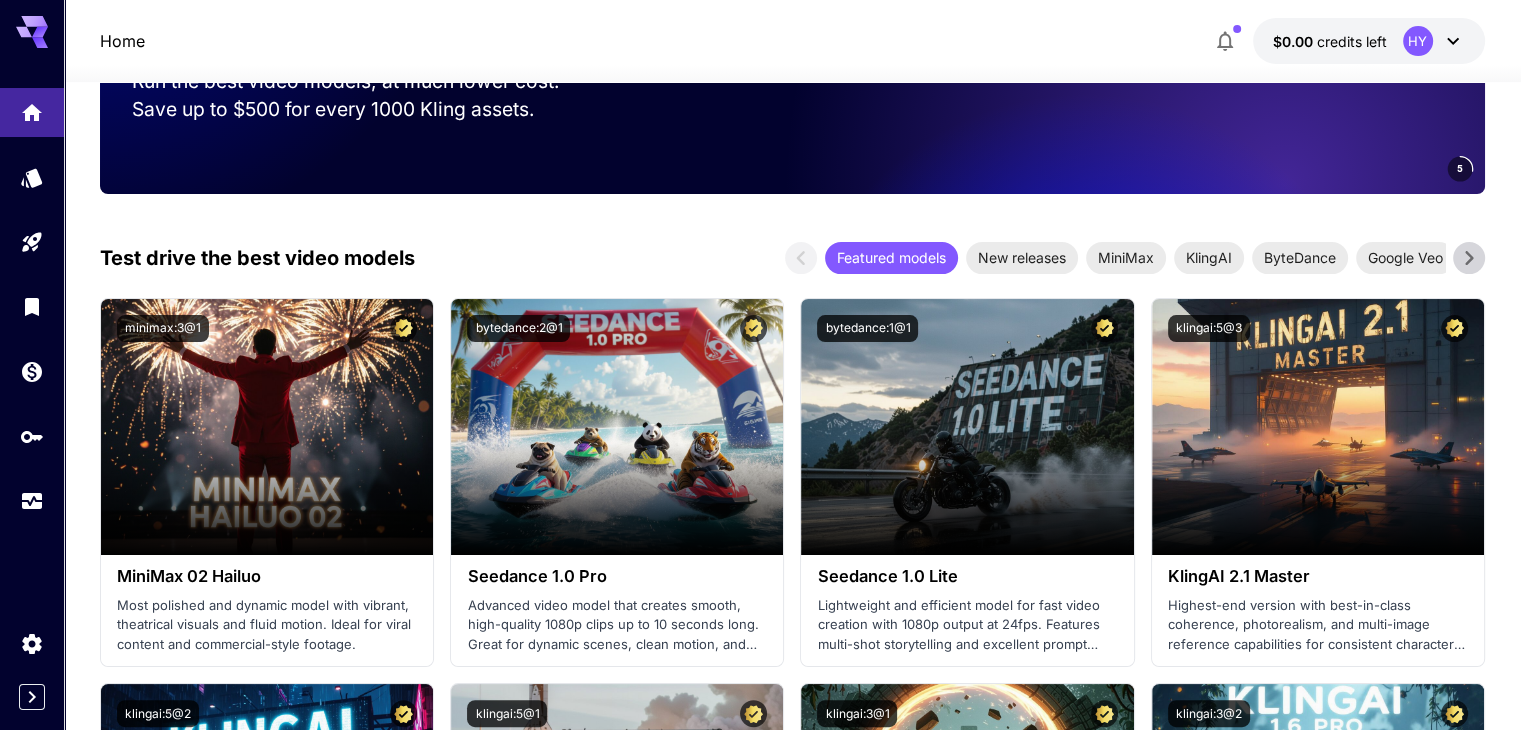 scroll, scrollTop: 528, scrollLeft: 0, axis: vertical 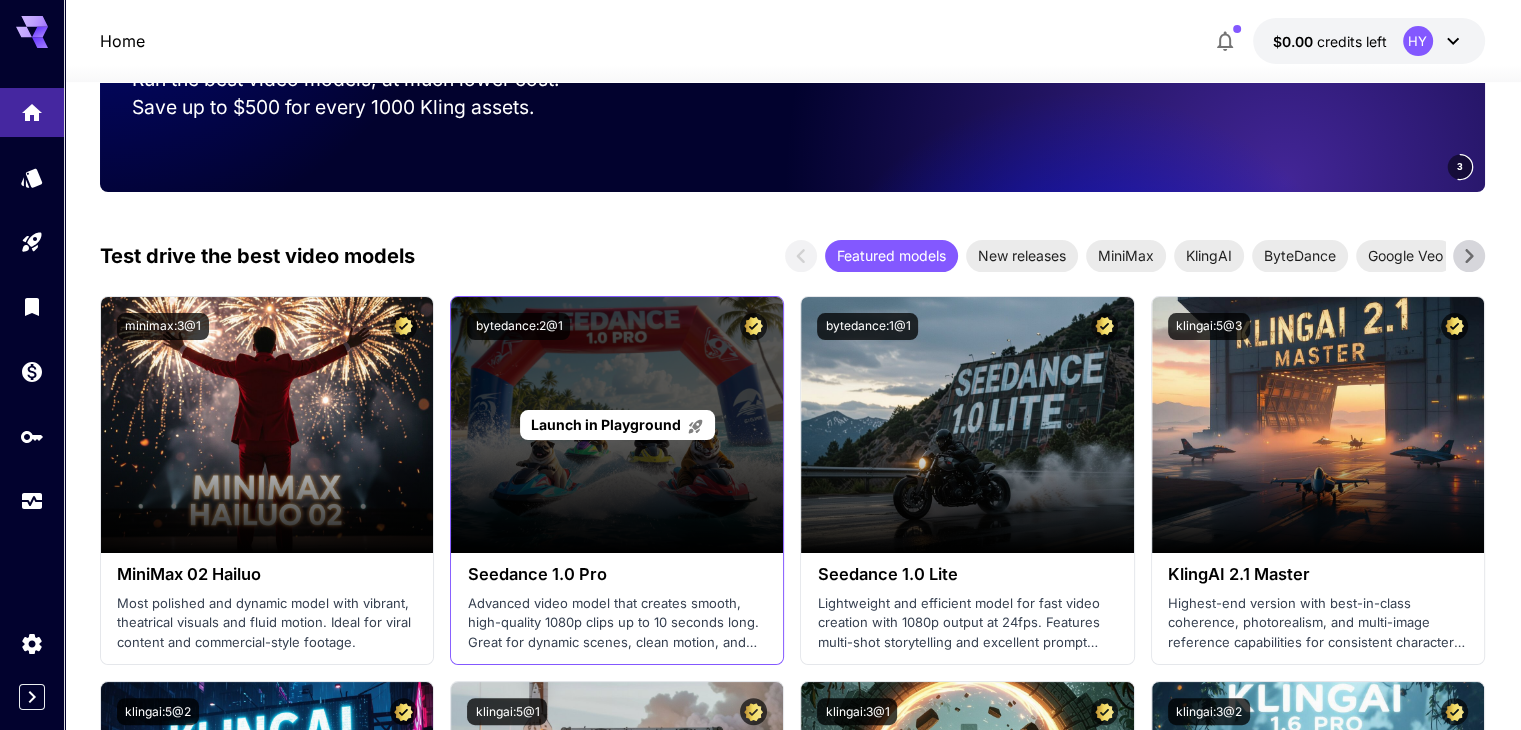 click on "Launch in Playground" at bounding box center (617, 425) 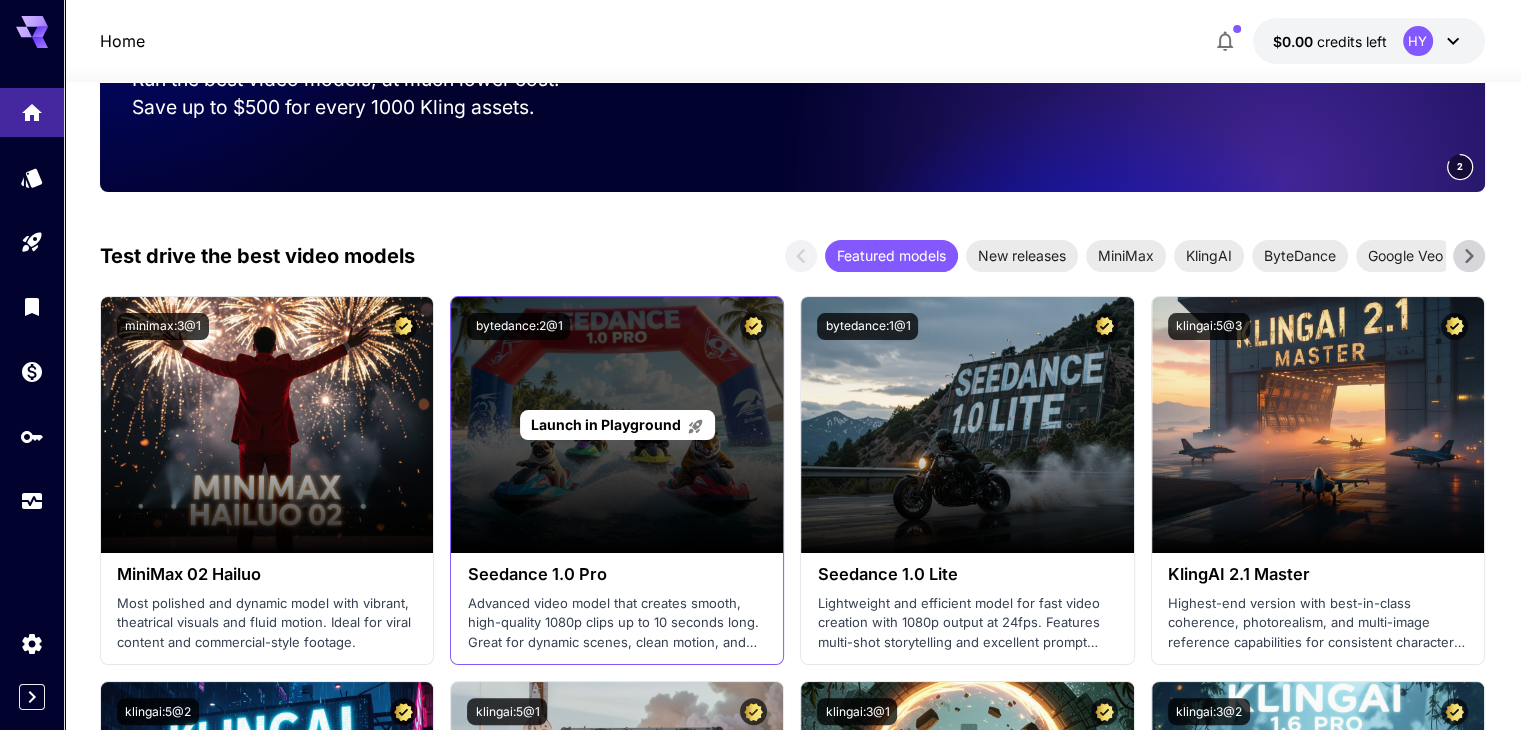 click on "Launch in Playground" at bounding box center [606, 424] 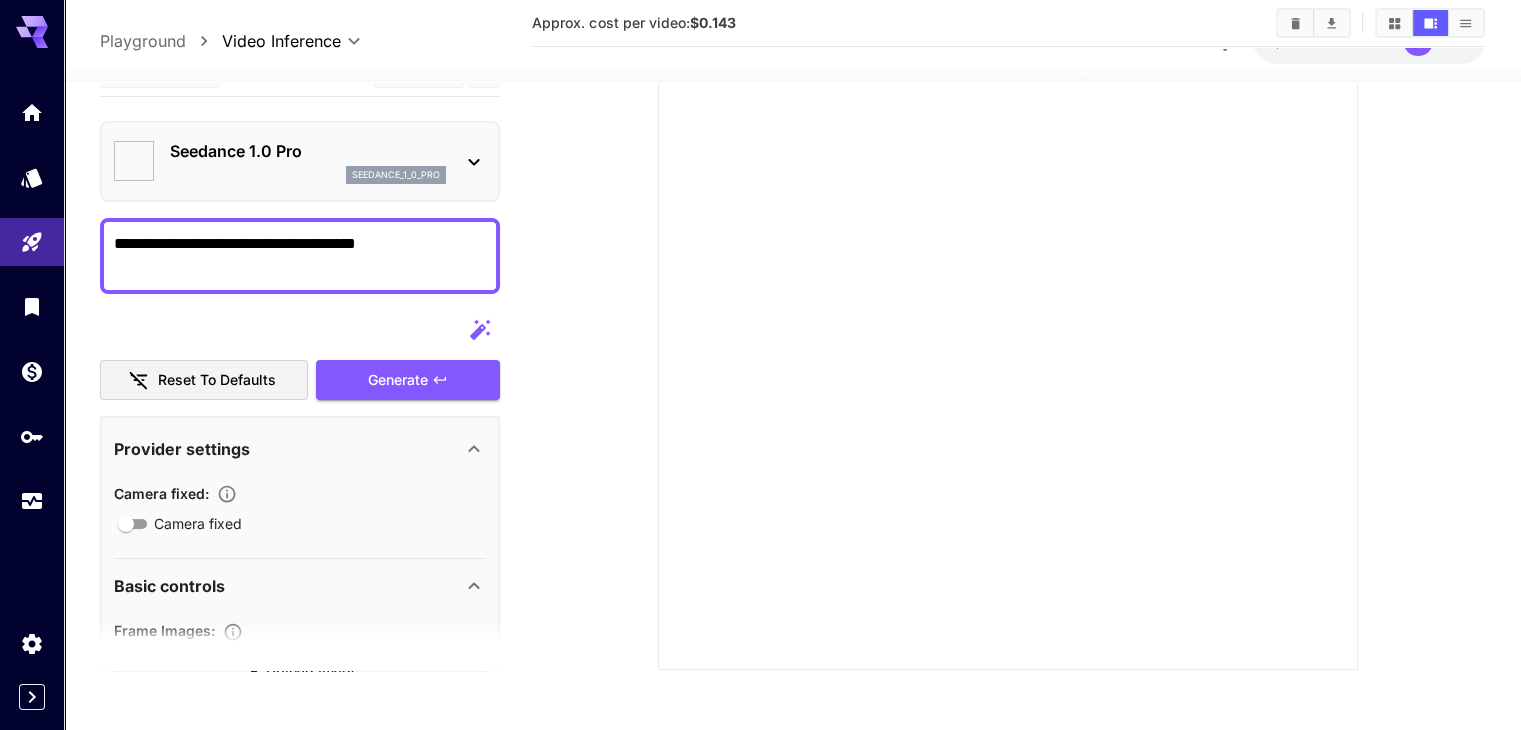 type on "**" 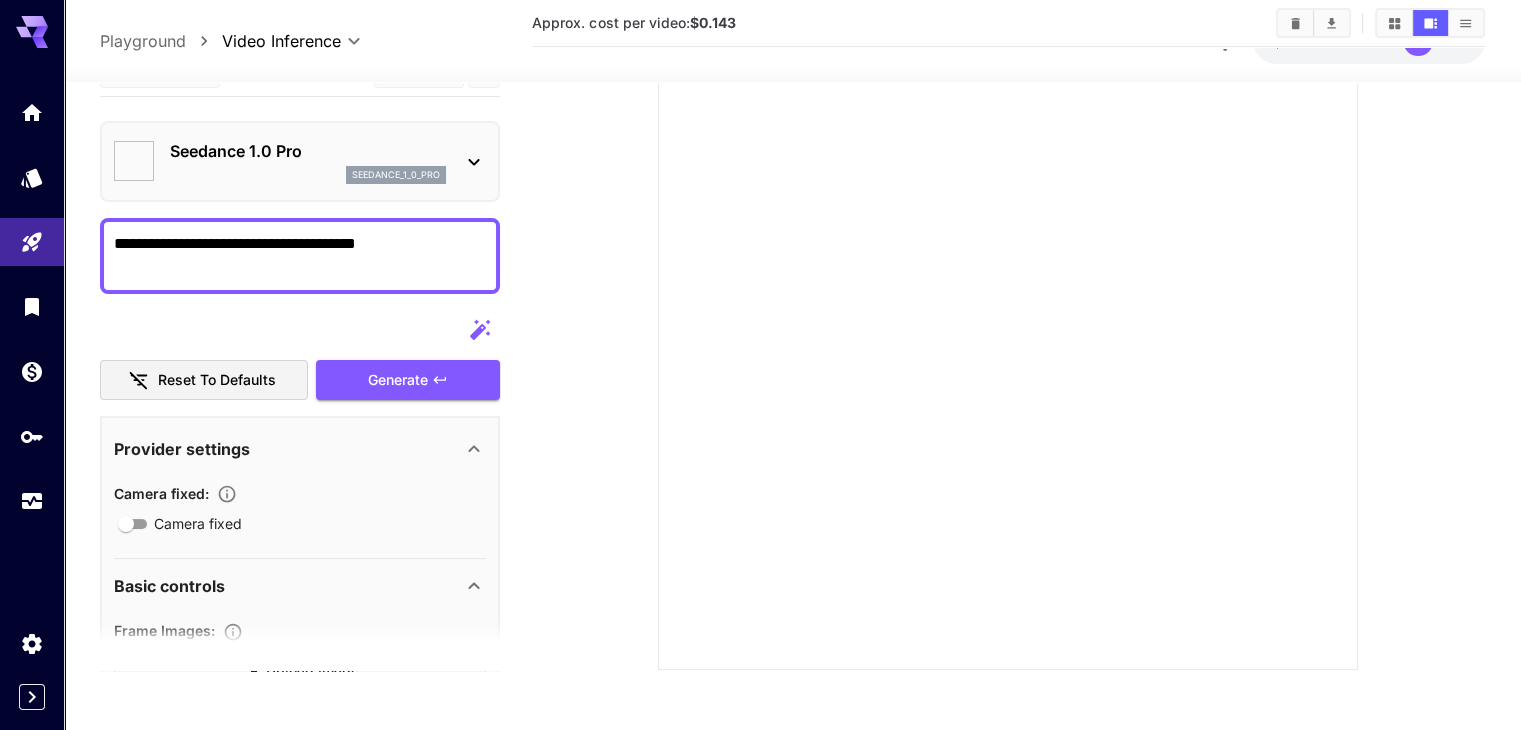 scroll, scrollTop: 359, scrollLeft: 0, axis: vertical 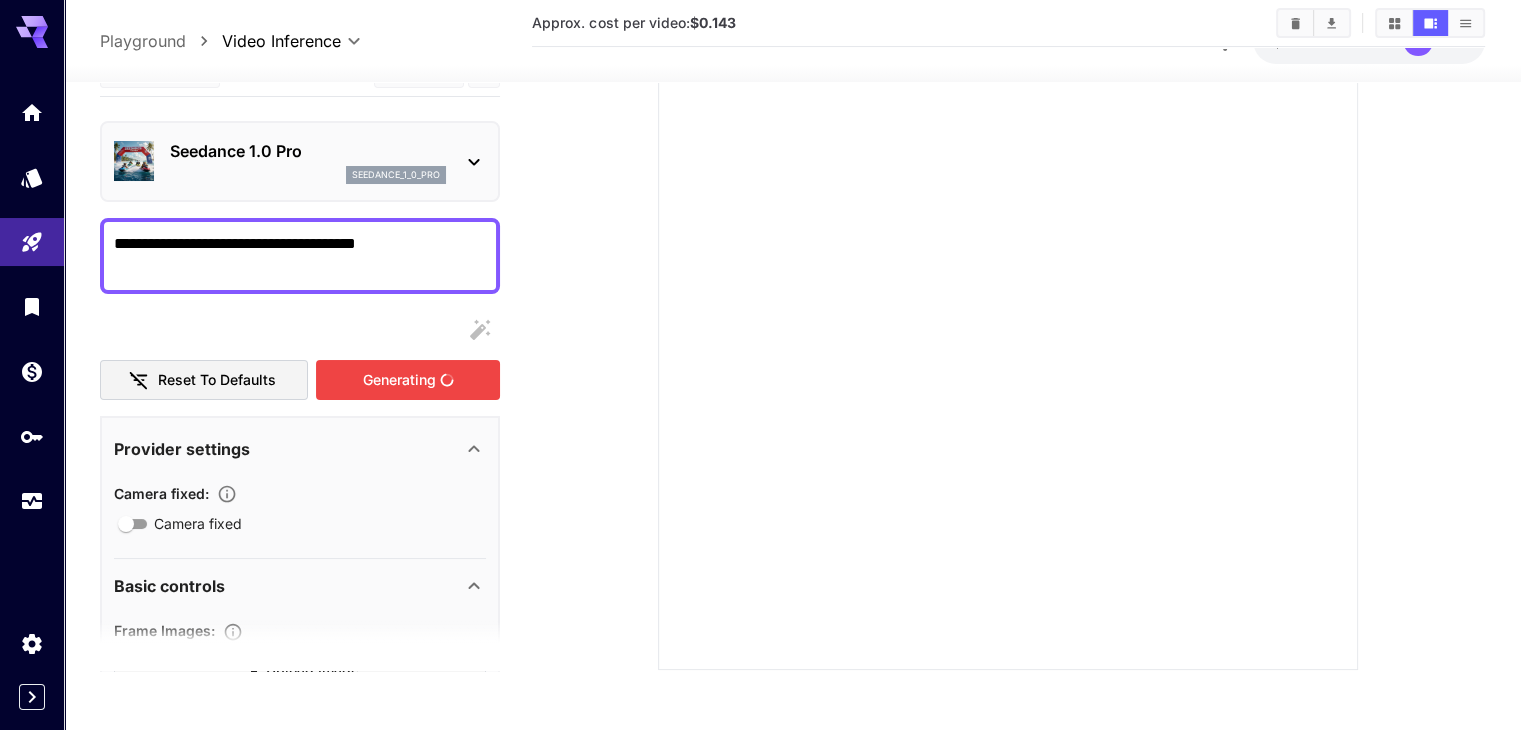 click on "Generating" at bounding box center [408, 379] 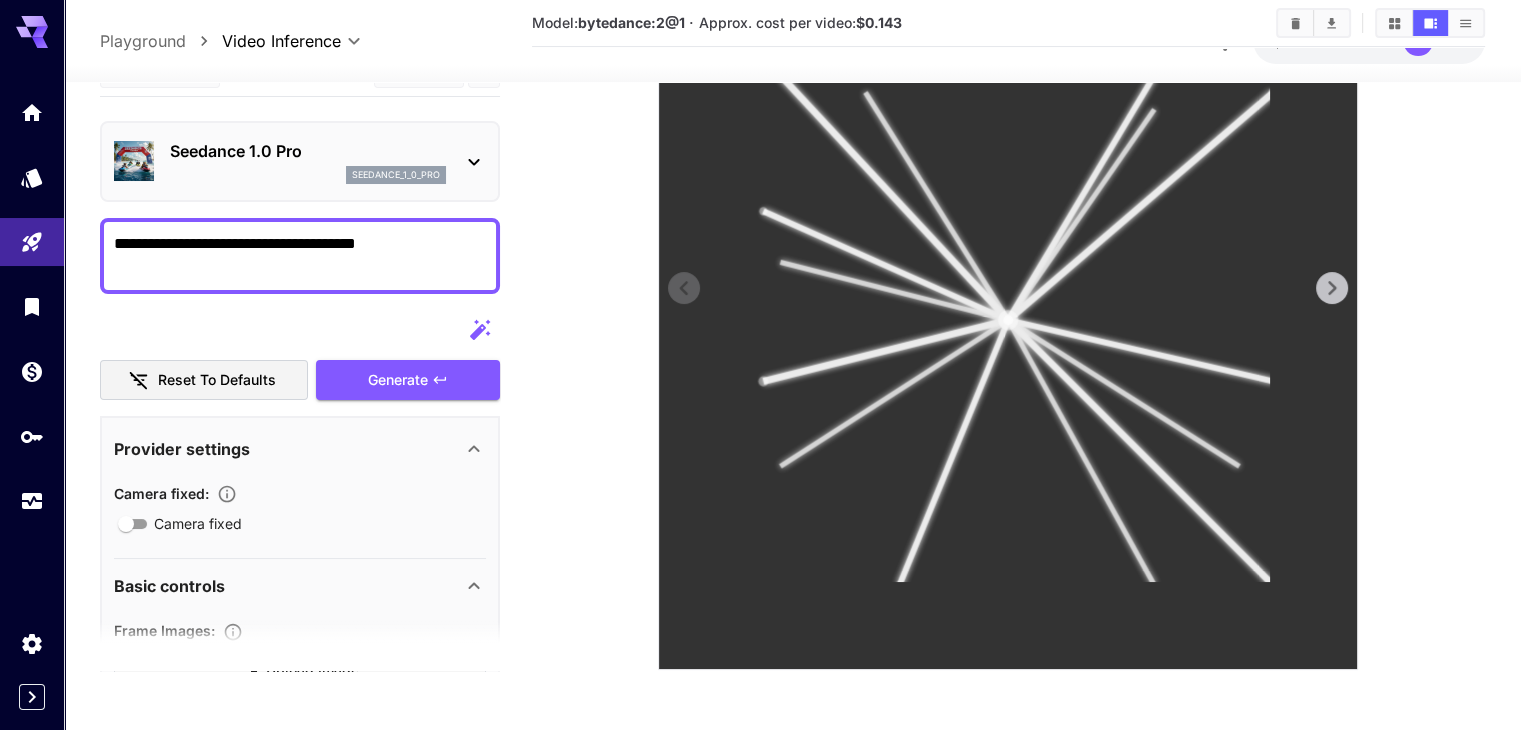 scroll, scrollTop: 0, scrollLeft: 0, axis: both 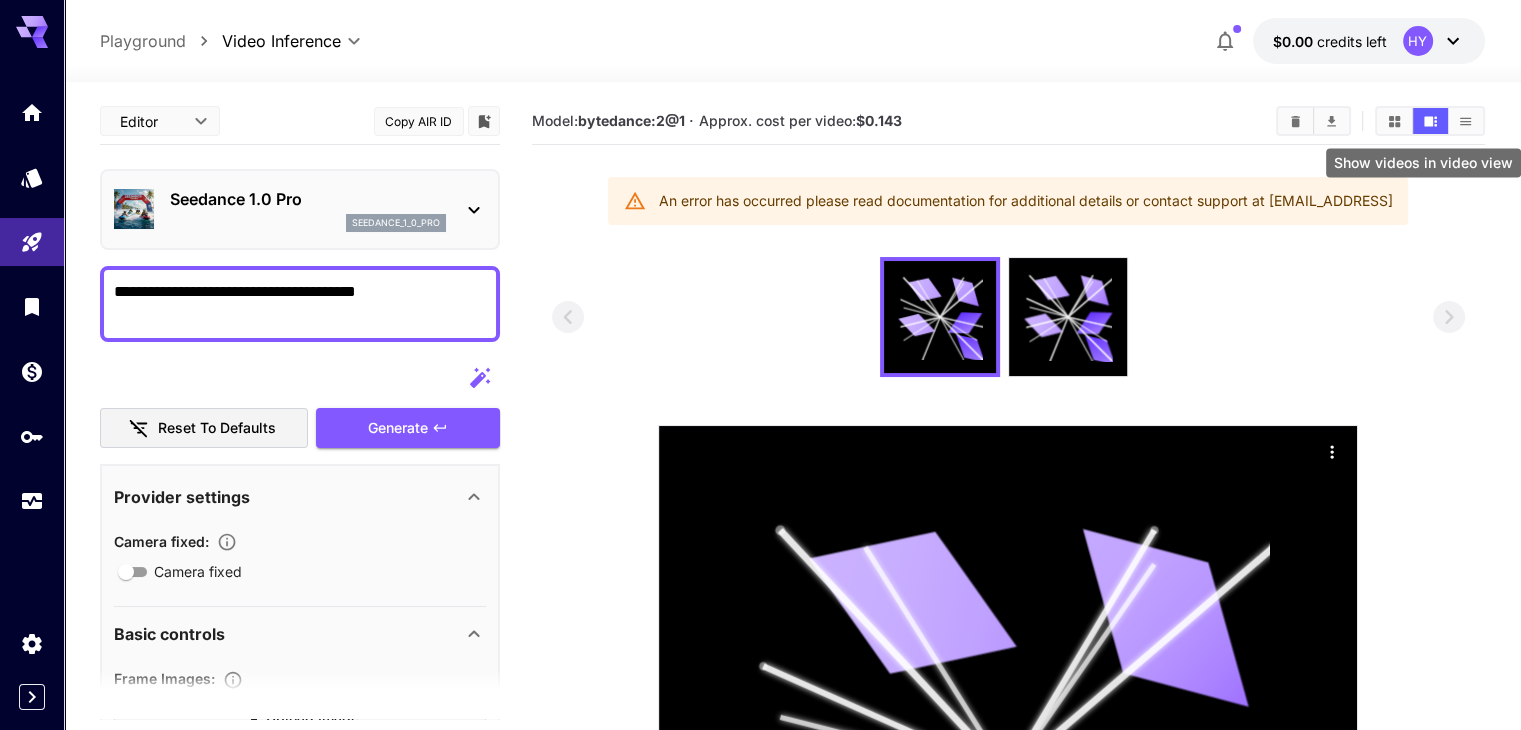 click at bounding box center (1430, 121) 